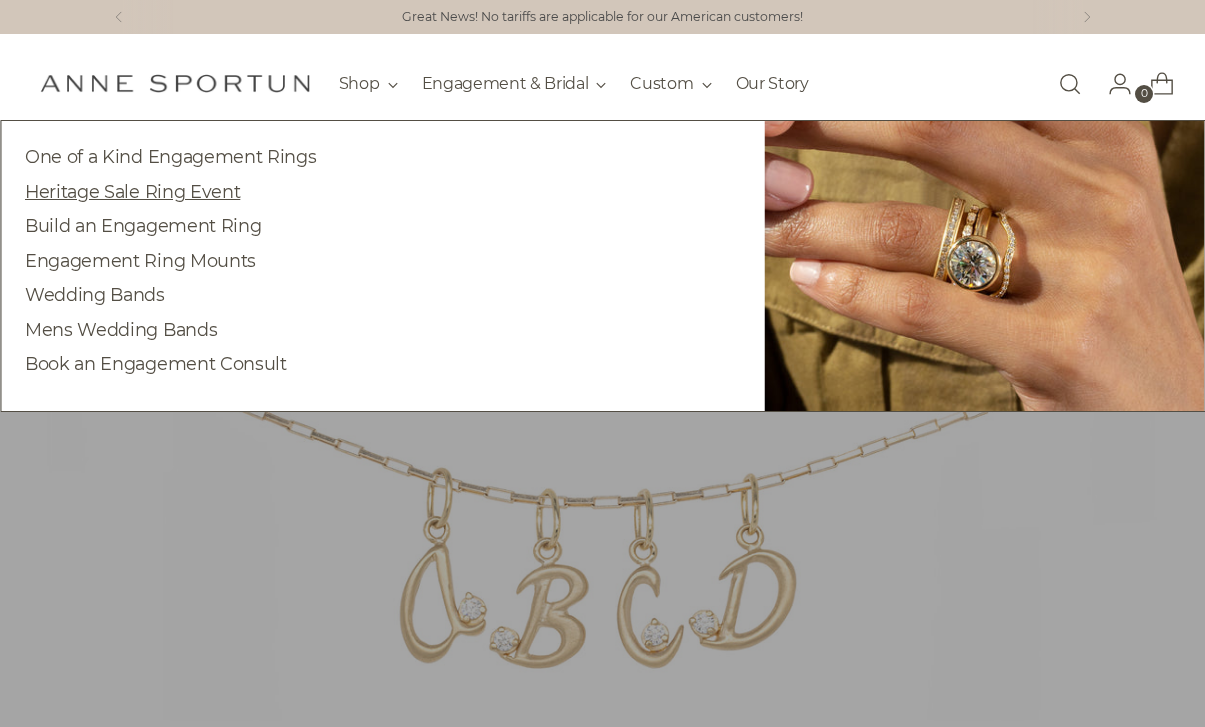 scroll, scrollTop: 8, scrollLeft: 0, axis: vertical 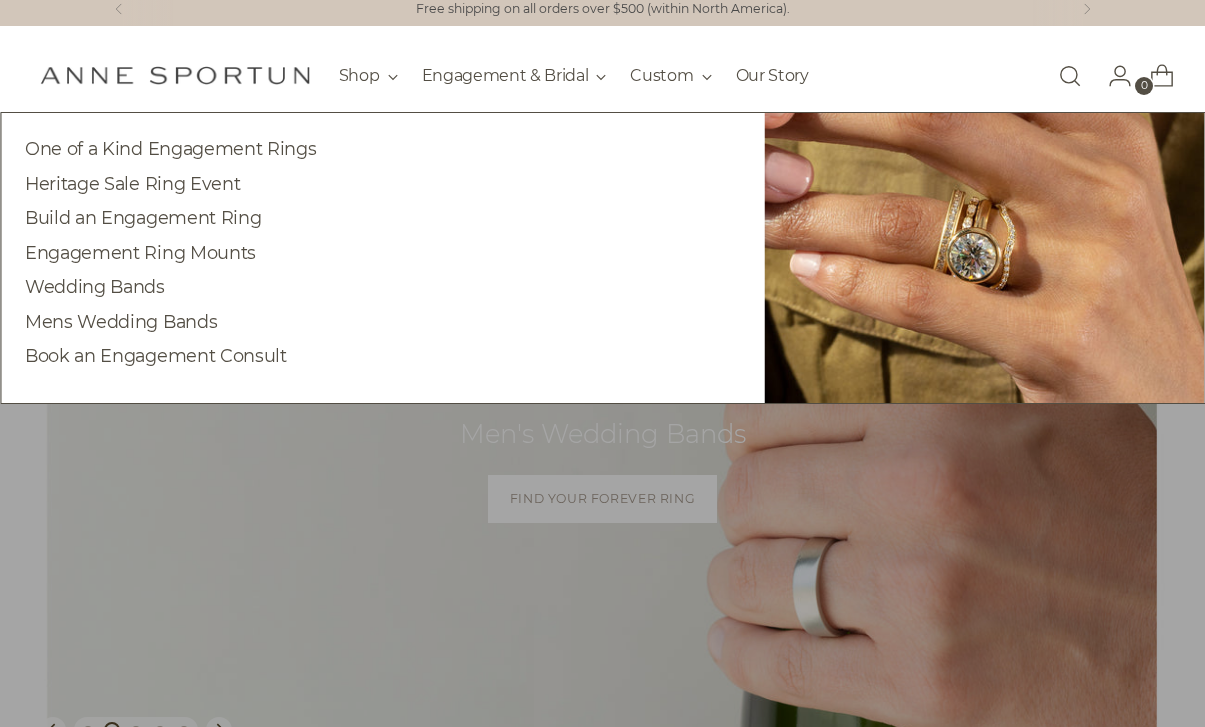 click on "One of a Kind Engagement Rings
Heritage Sale Ring Event
Build an Engagement Ring
Engagement Ring Mounts
Wedding Bands
Mens Wedding Bands
Book an Engagement Consult" at bounding box center (382, 257) 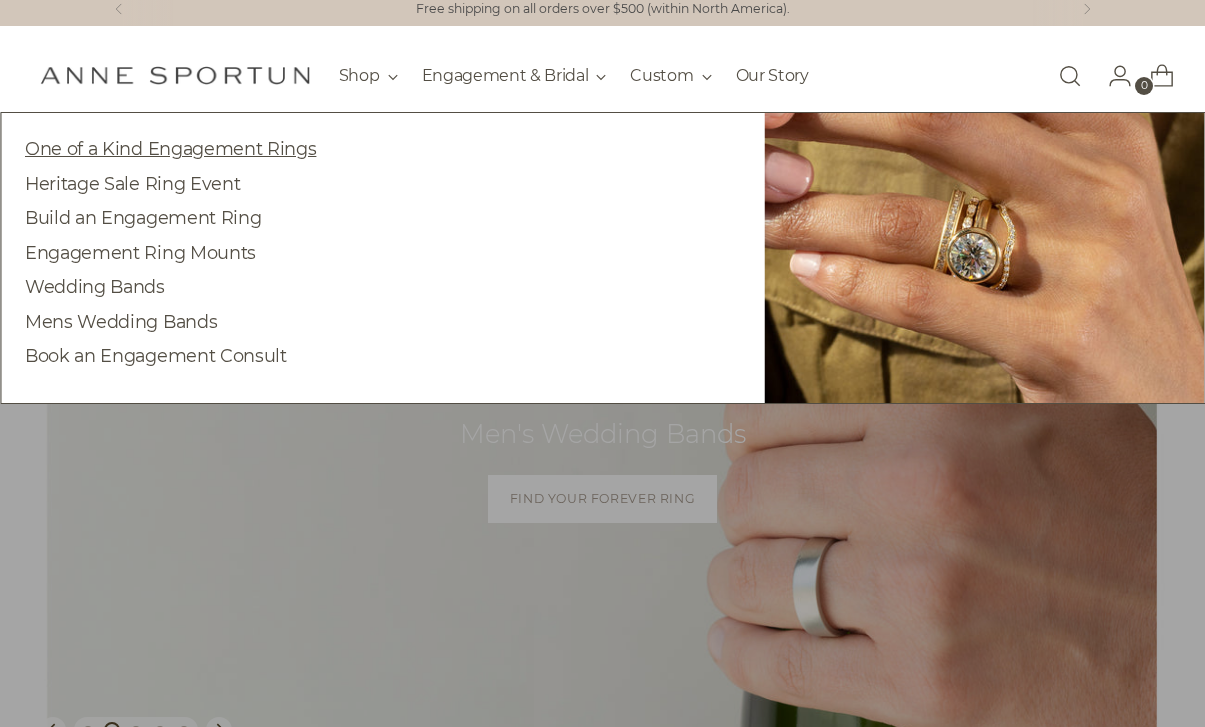 click on "One of a Kind Engagement Rings" at bounding box center (170, 148) 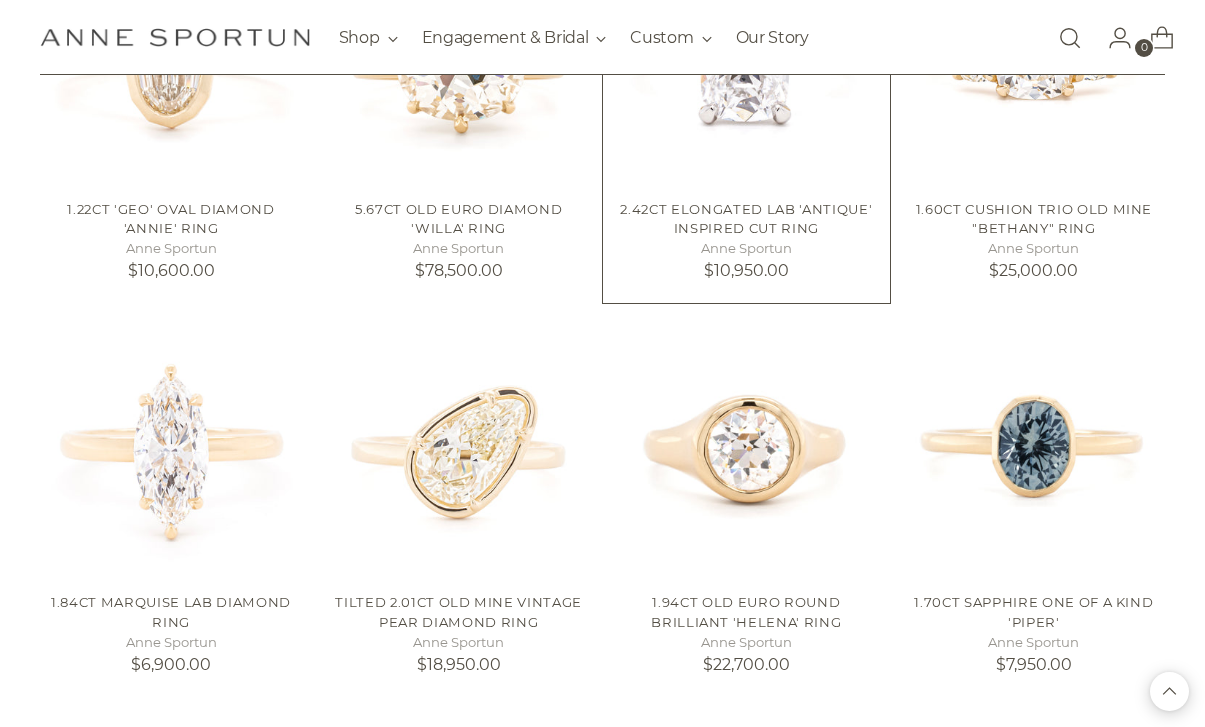 scroll, scrollTop: 1497, scrollLeft: 0, axis: vertical 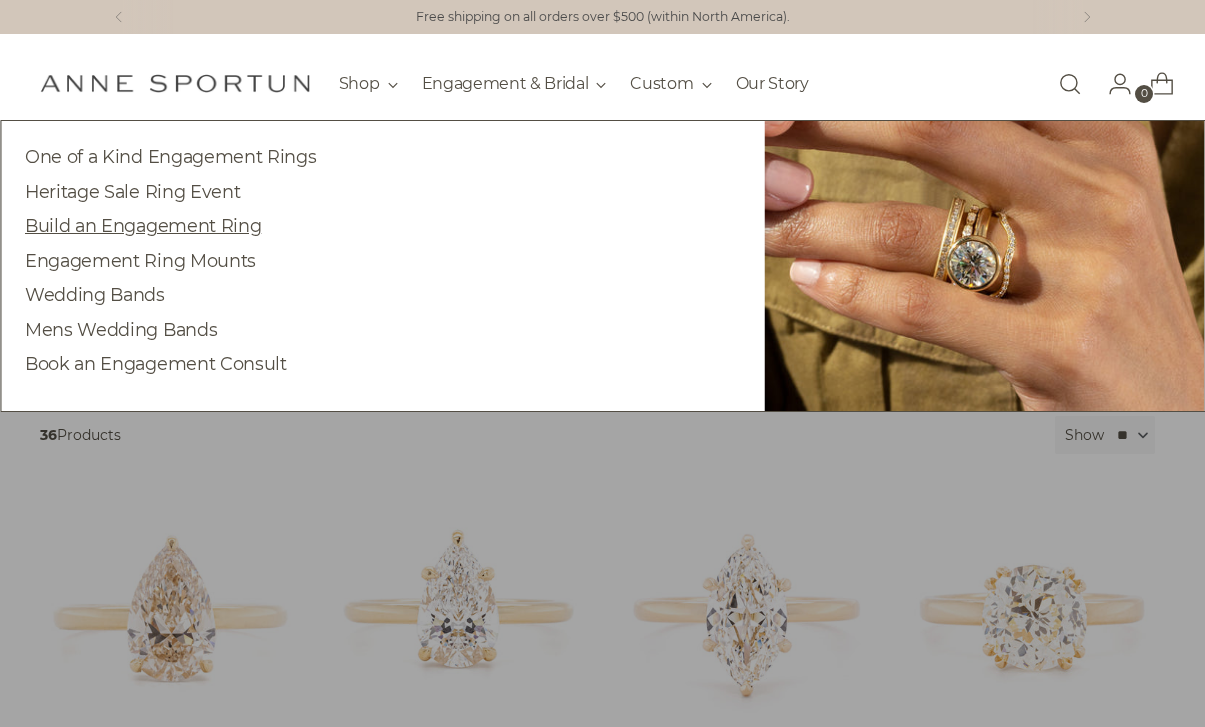 click on "Build an Engagement Ring" at bounding box center [143, 225] 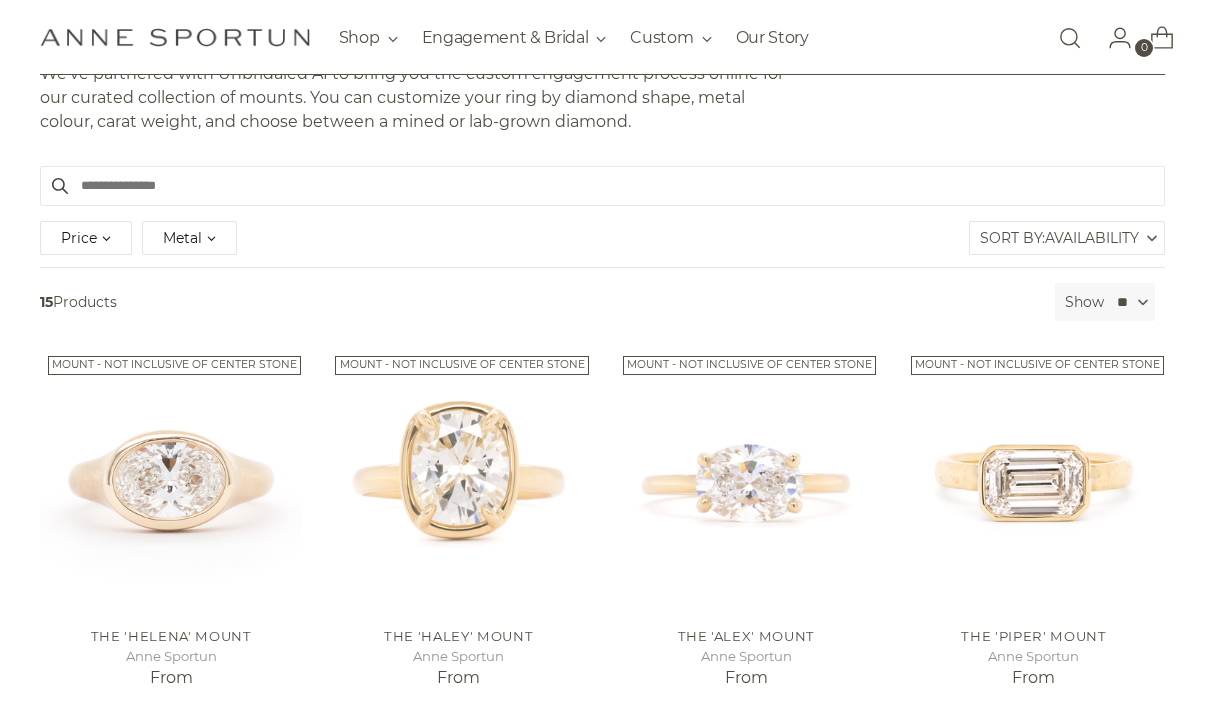 scroll, scrollTop: 307, scrollLeft: 0, axis: vertical 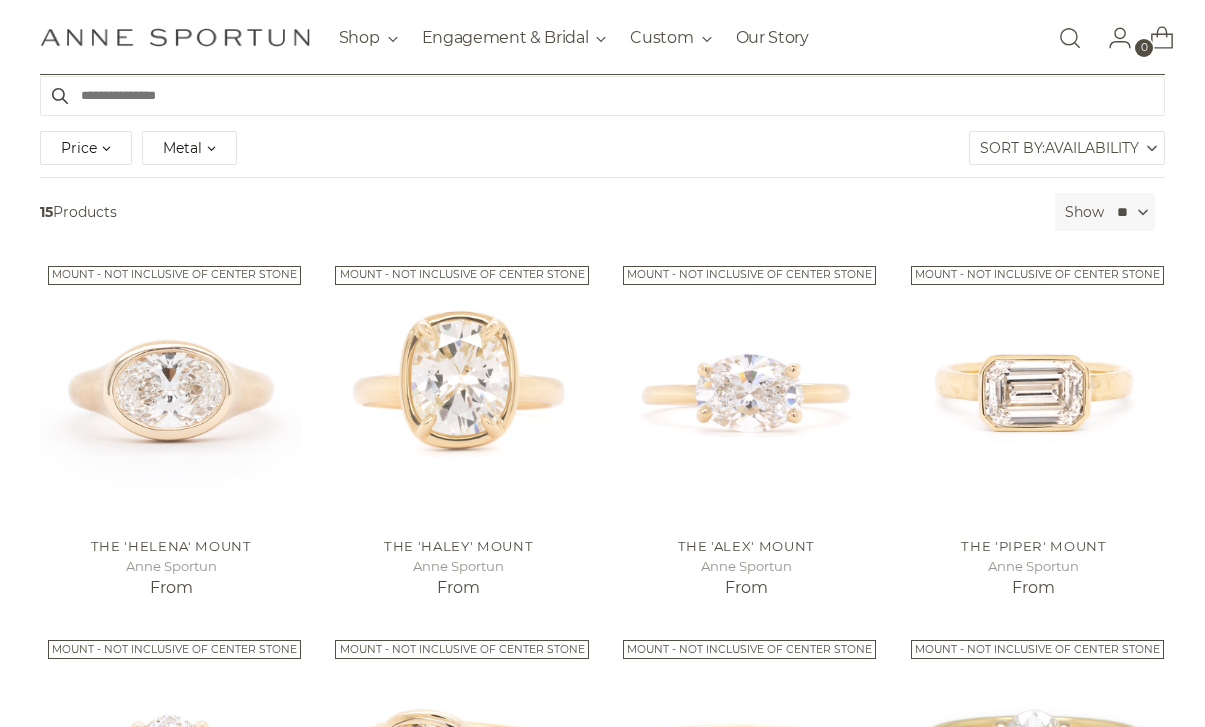 click on "Metal" at bounding box center (182, 148) 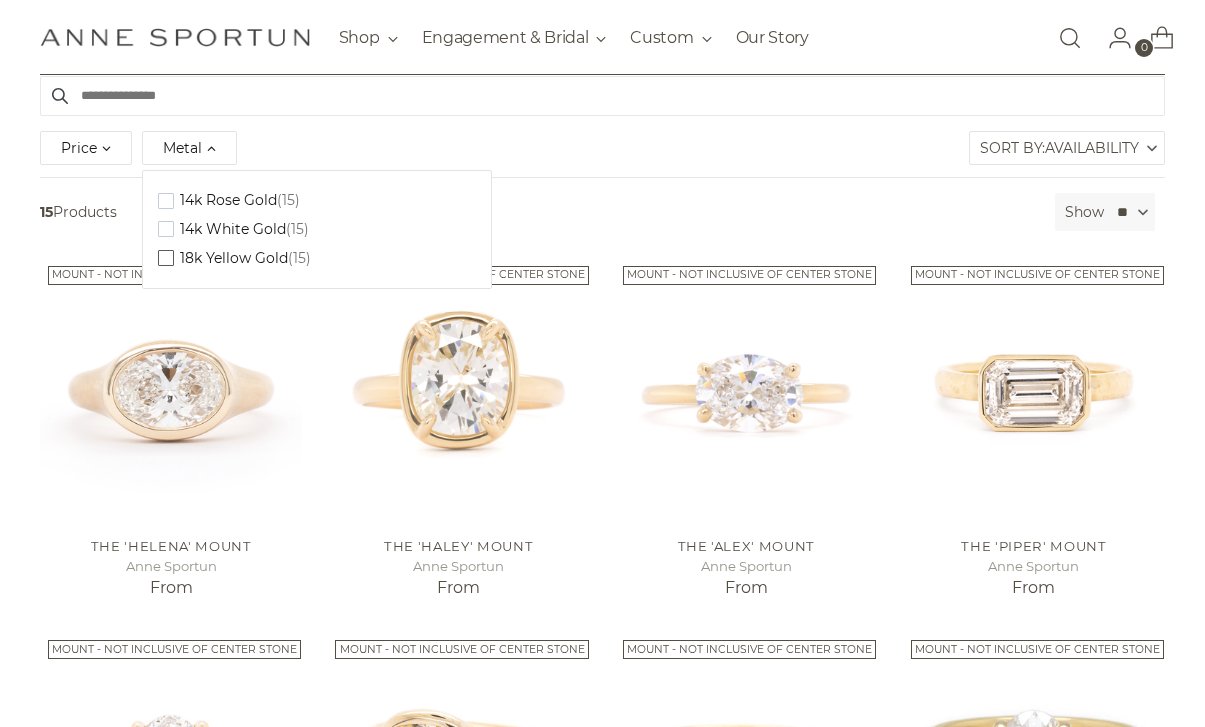 click on "18k Yellow Gold
(15)" at bounding box center [234, 258] 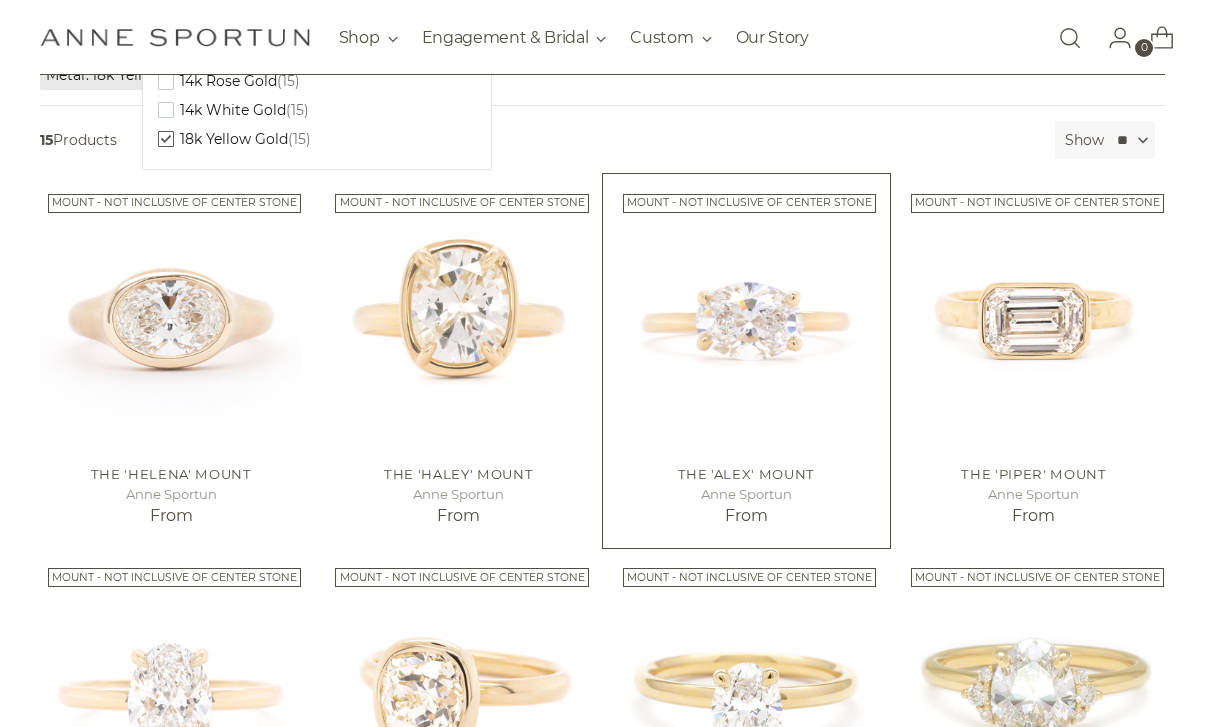 scroll, scrollTop: 427, scrollLeft: 0, axis: vertical 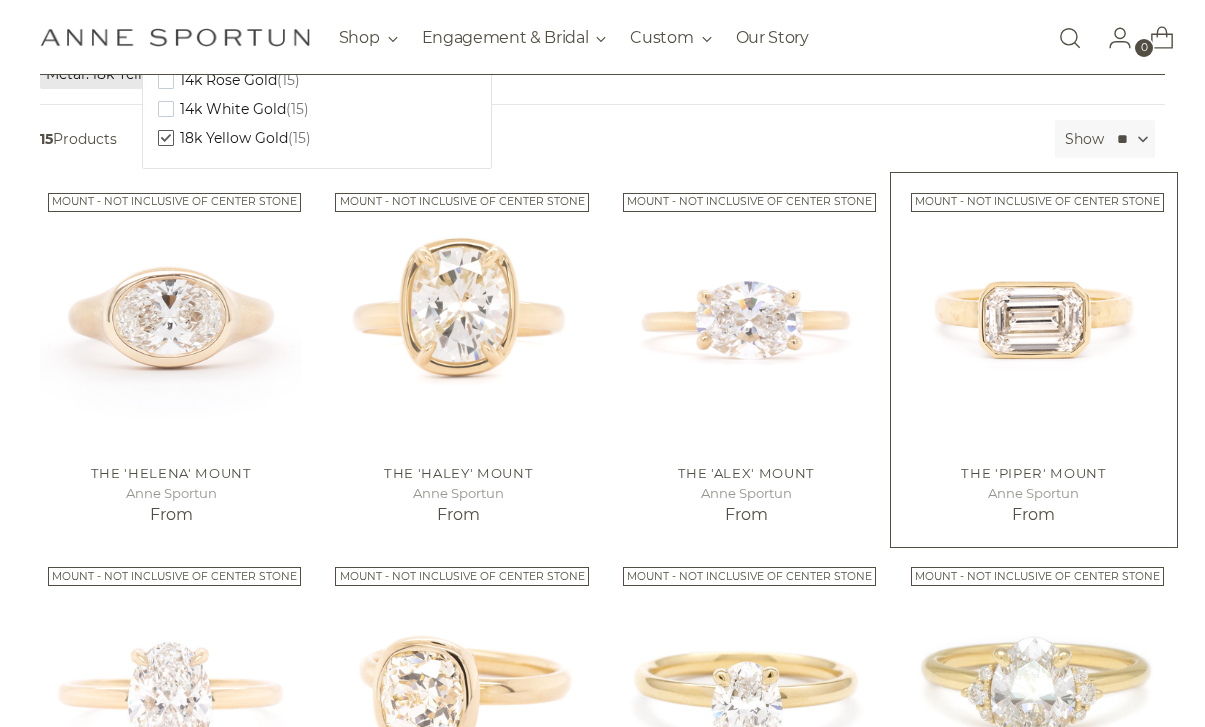click at bounding box center (0, 0) 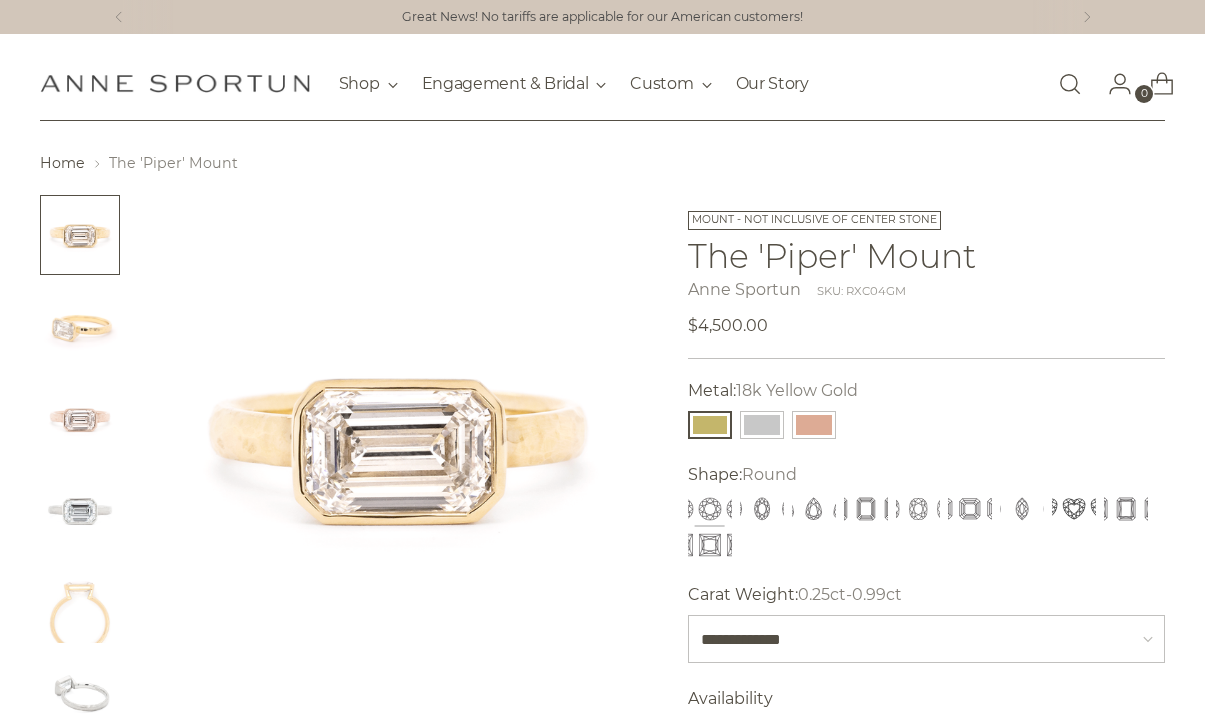 scroll, scrollTop: 0, scrollLeft: 0, axis: both 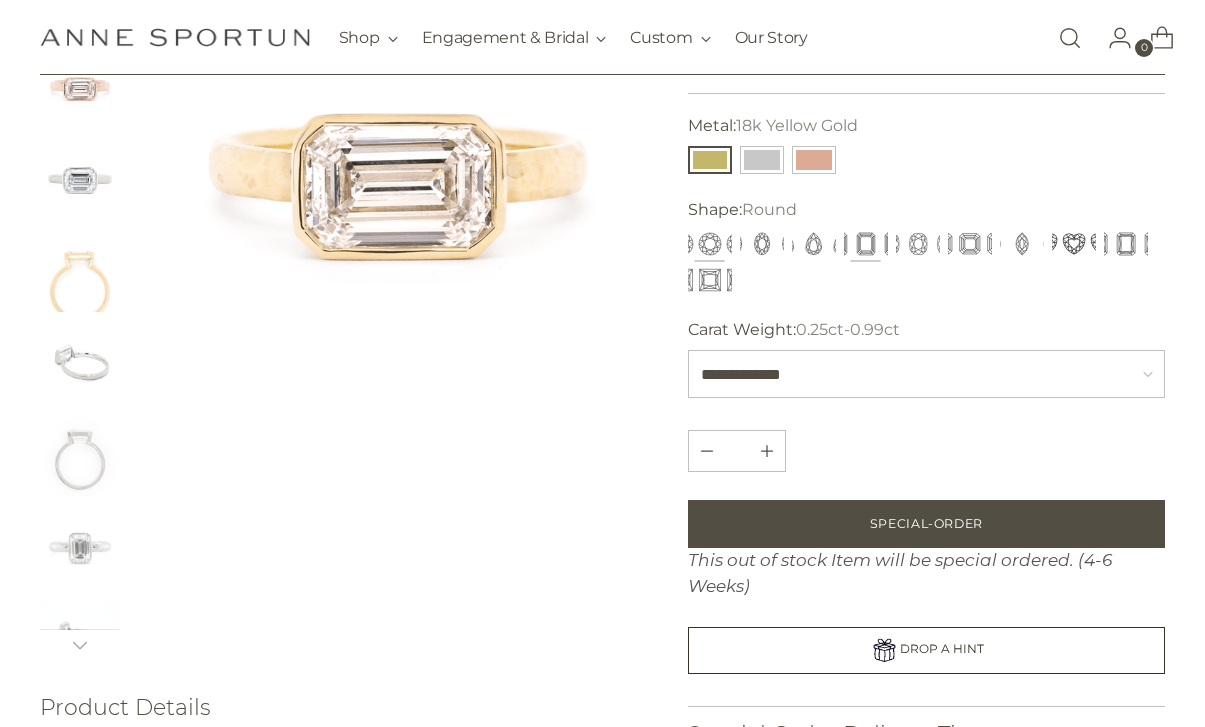 click at bounding box center [866, 244] 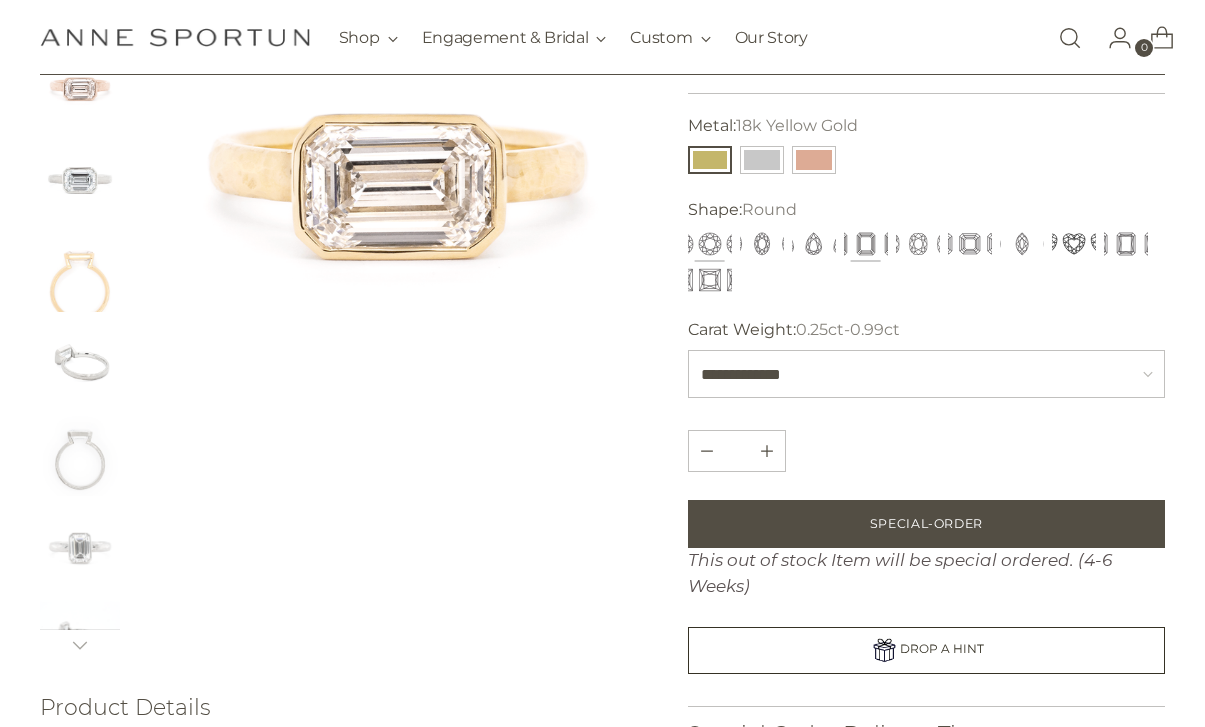 type 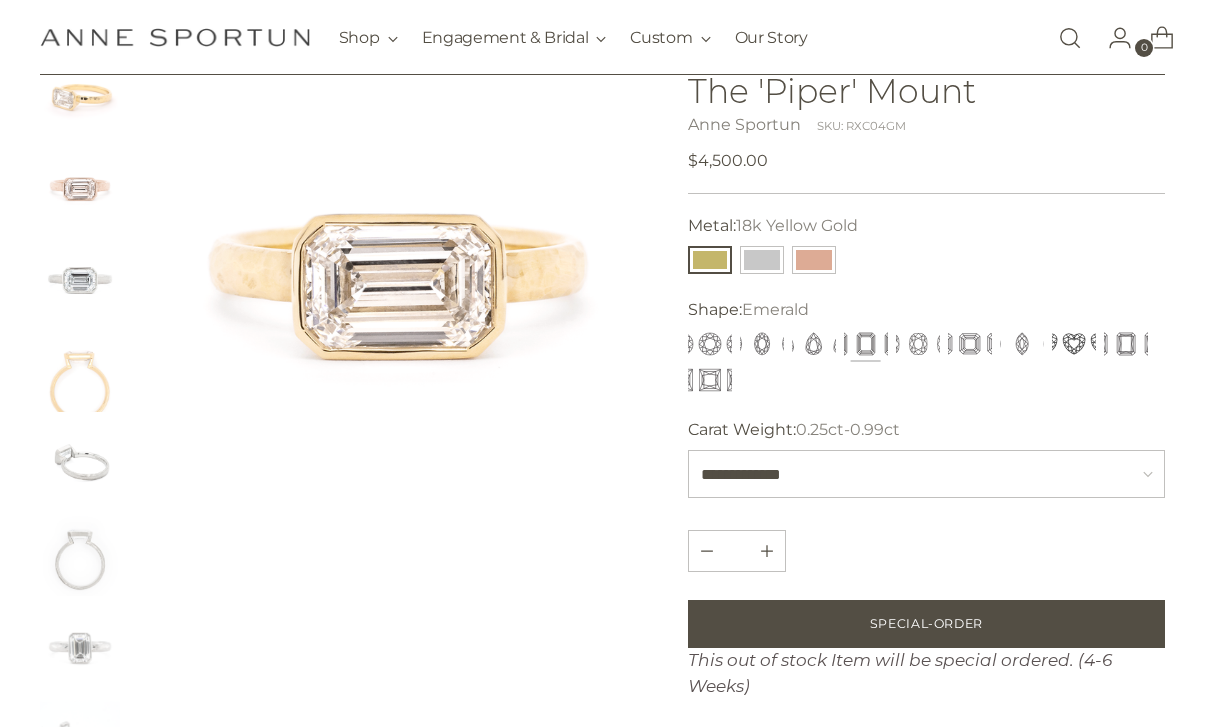 scroll, scrollTop: 95, scrollLeft: 0, axis: vertical 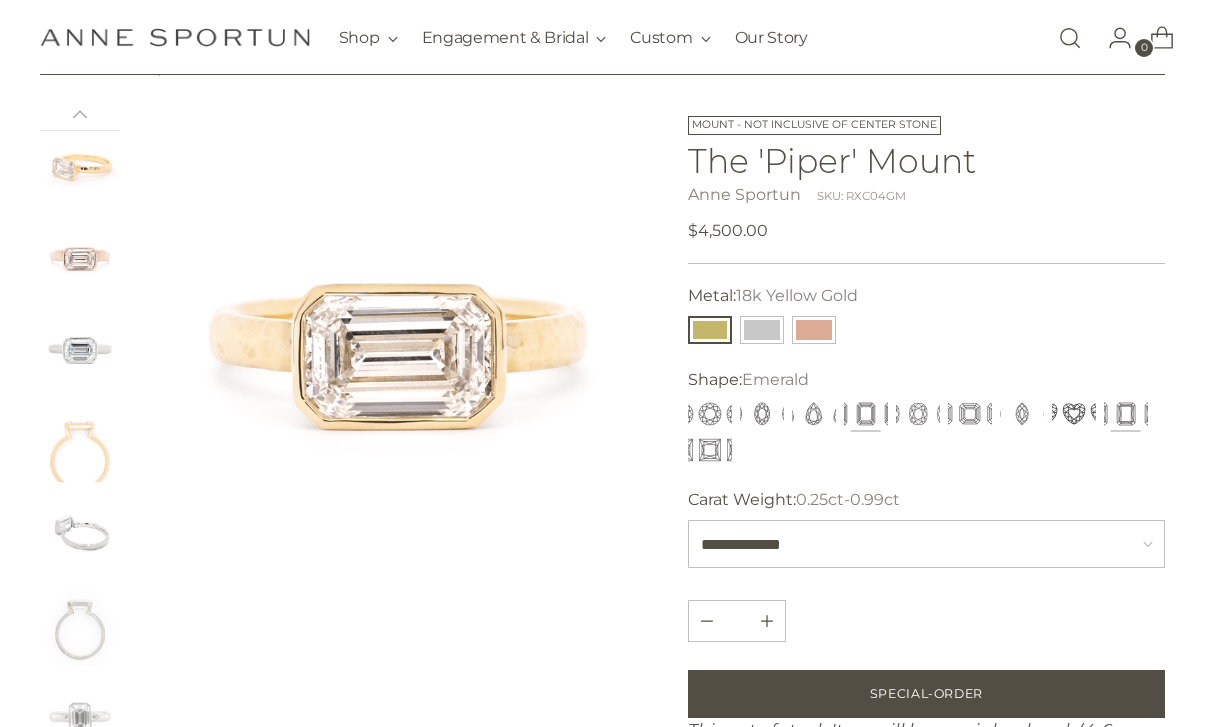click at bounding box center [1126, 414] 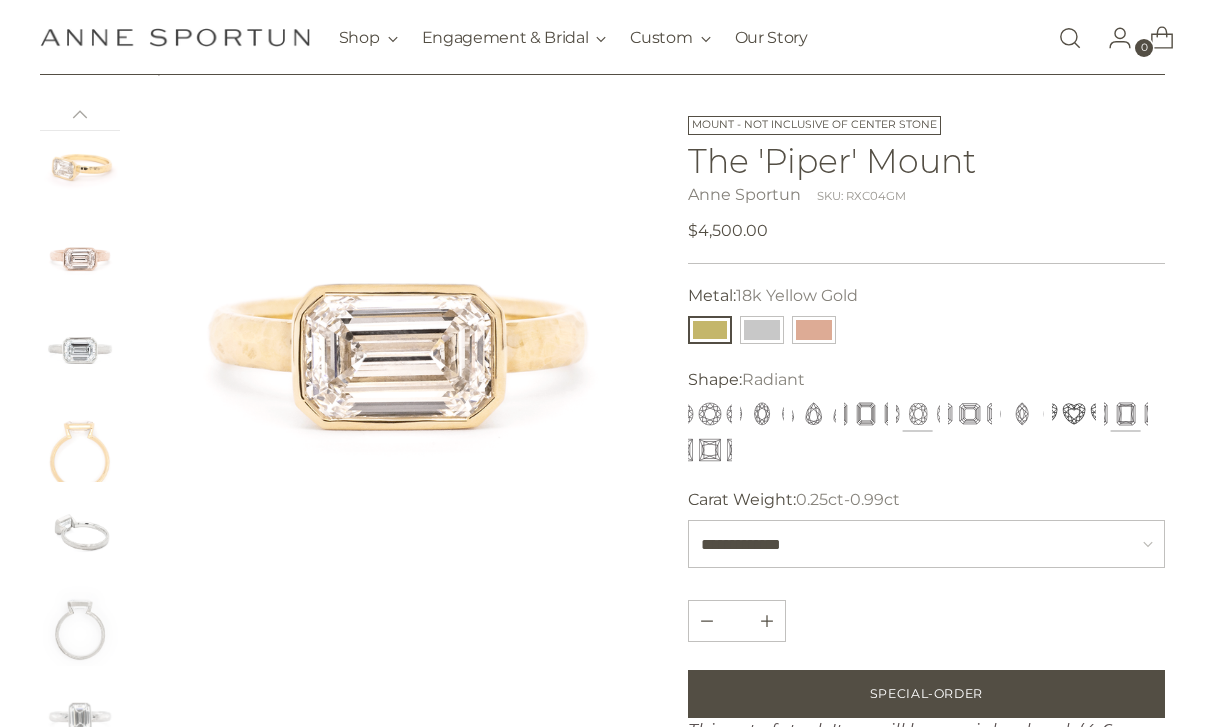 click at bounding box center (918, 414) 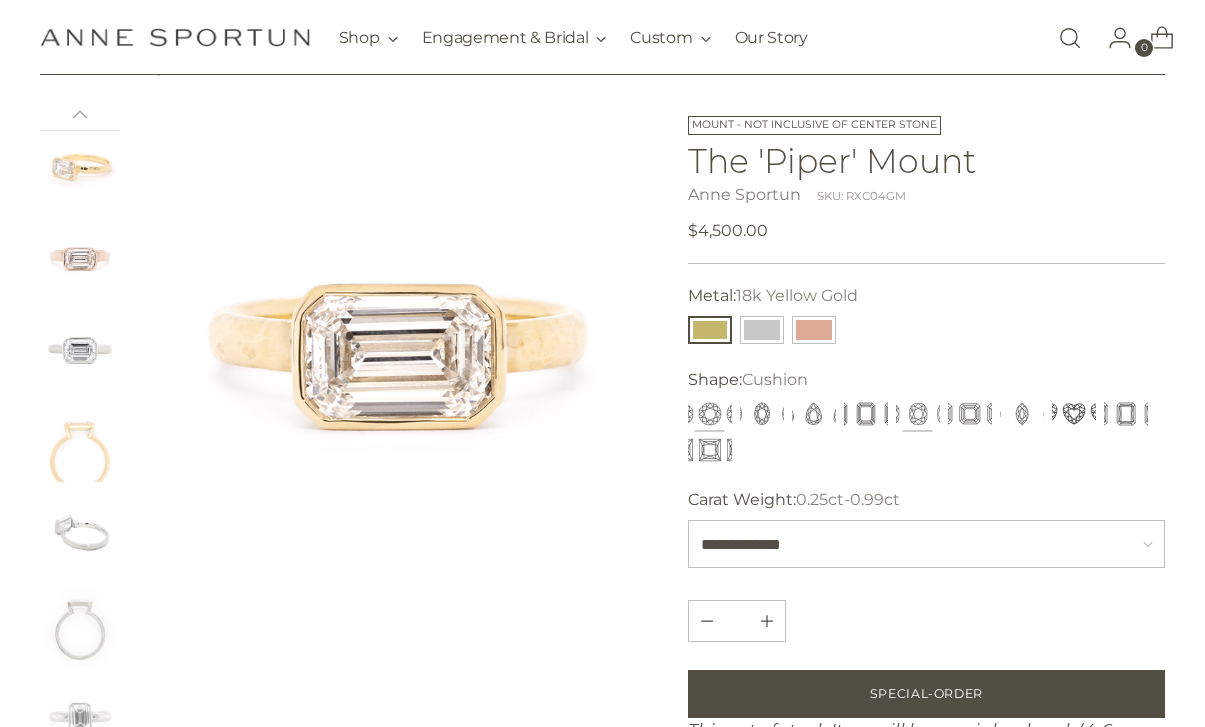 click at bounding box center (710, 414) 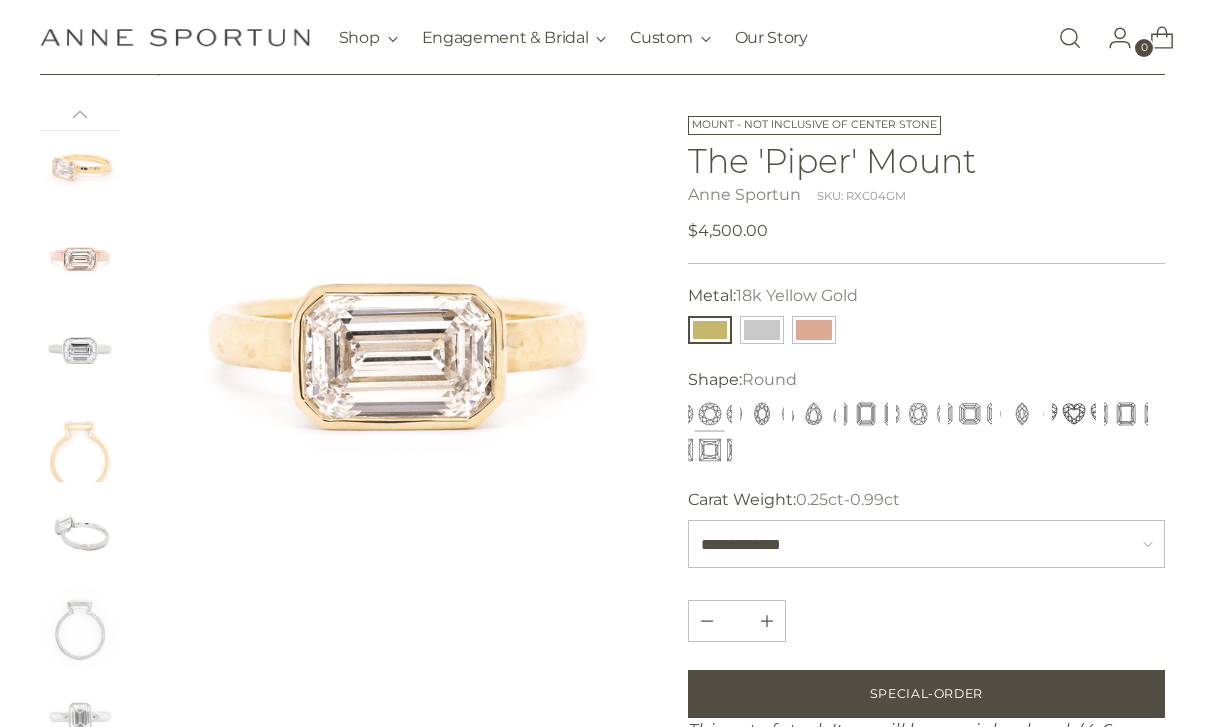 scroll, scrollTop: 0, scrollLeft: 0, axis: both 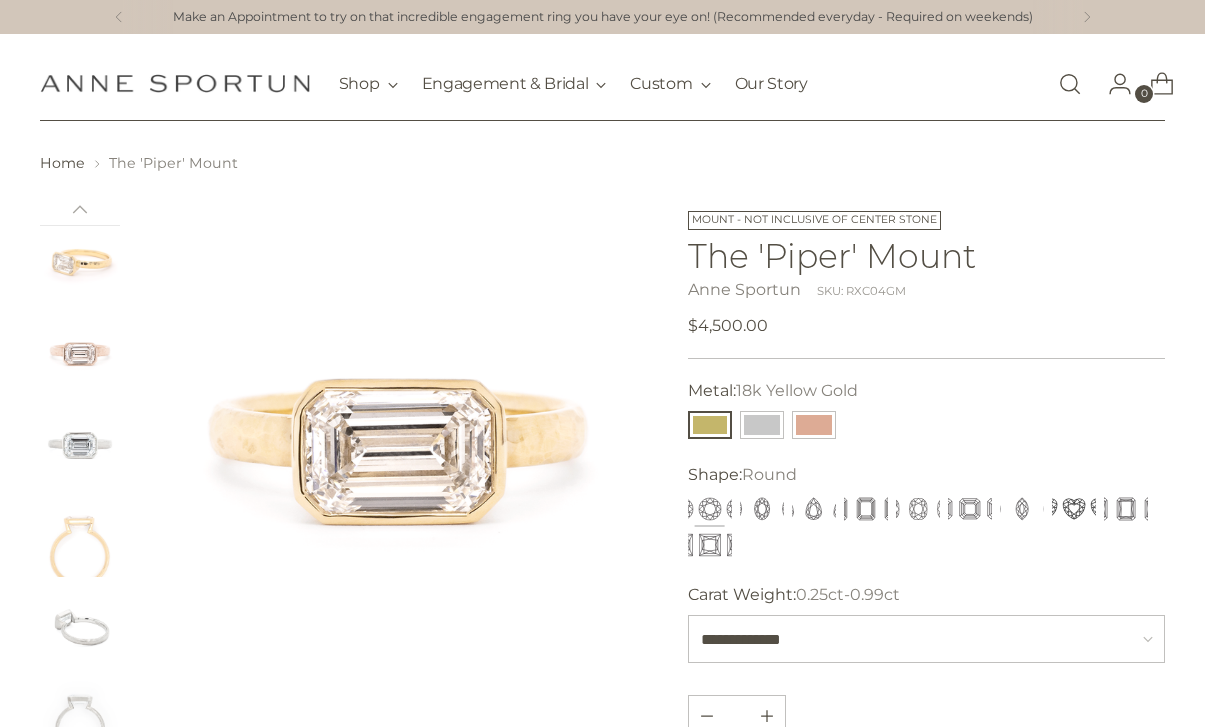 click on "Mount - Not inclusive of center stone
The 'Piper' Mount Anne Sportun SKU: RXC04GM
Regular price
$4,500.00
Unit price
/ per" at bounding box center (927, 731) 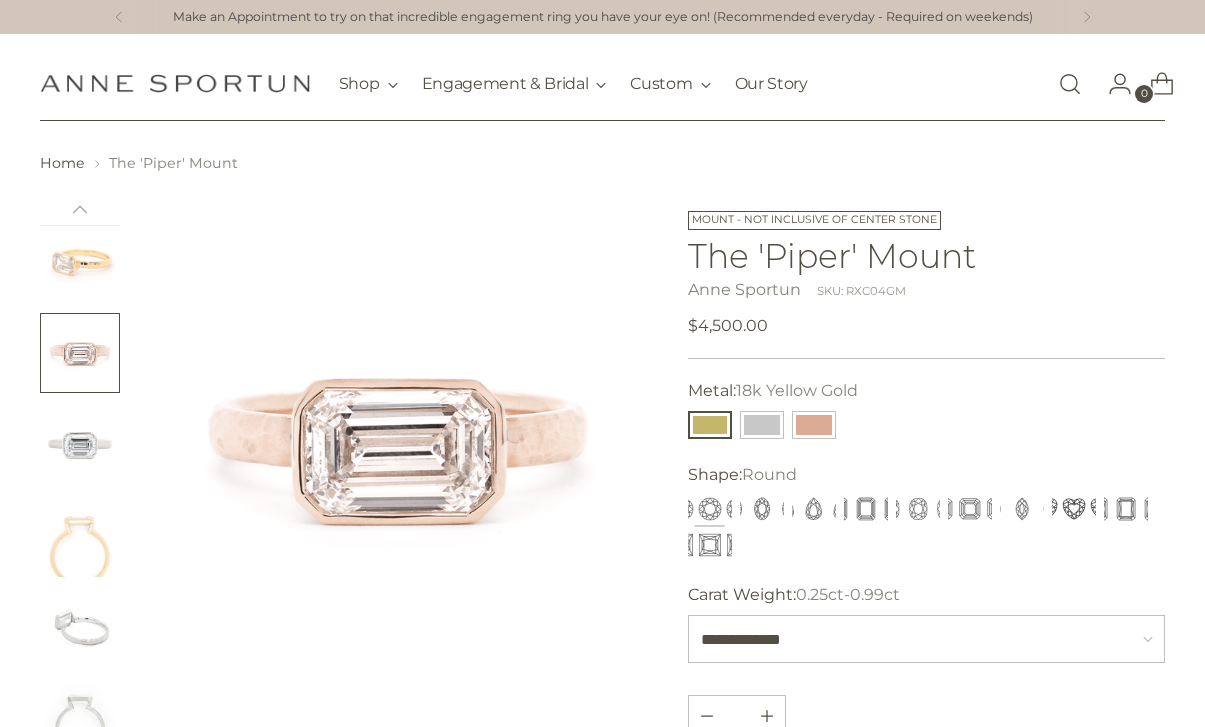 click at bounding box center [80, 445] 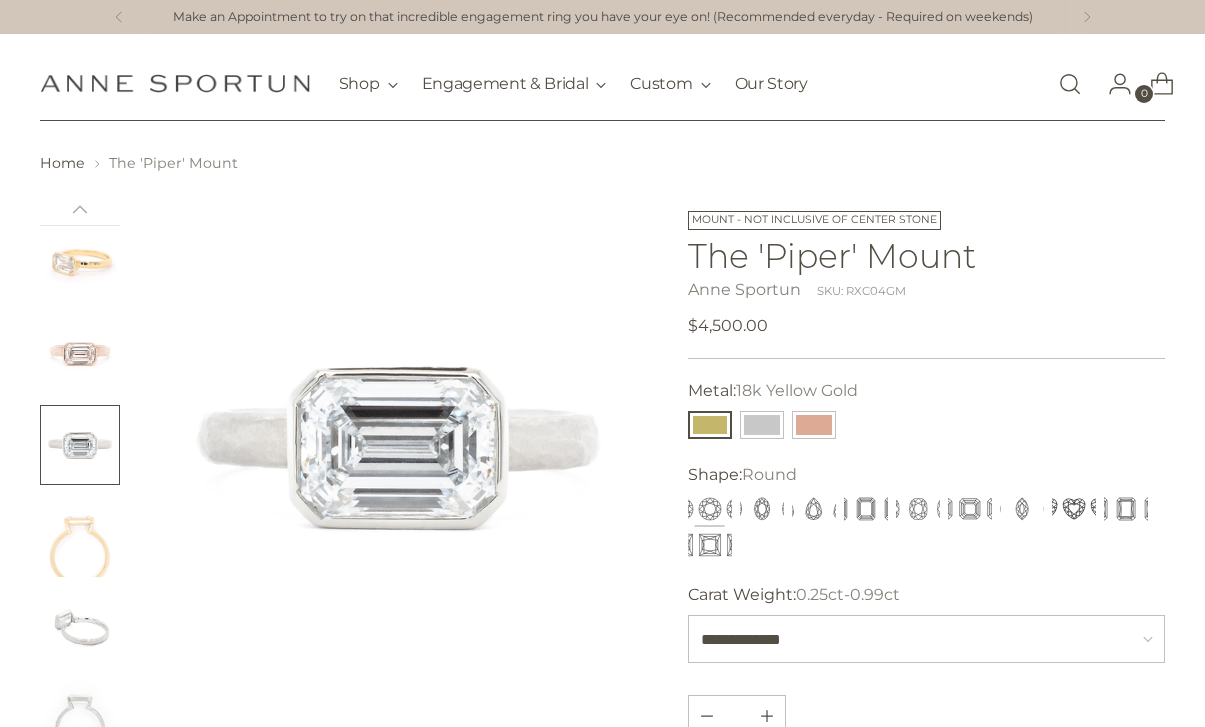 click at bounding box center [80, 261] 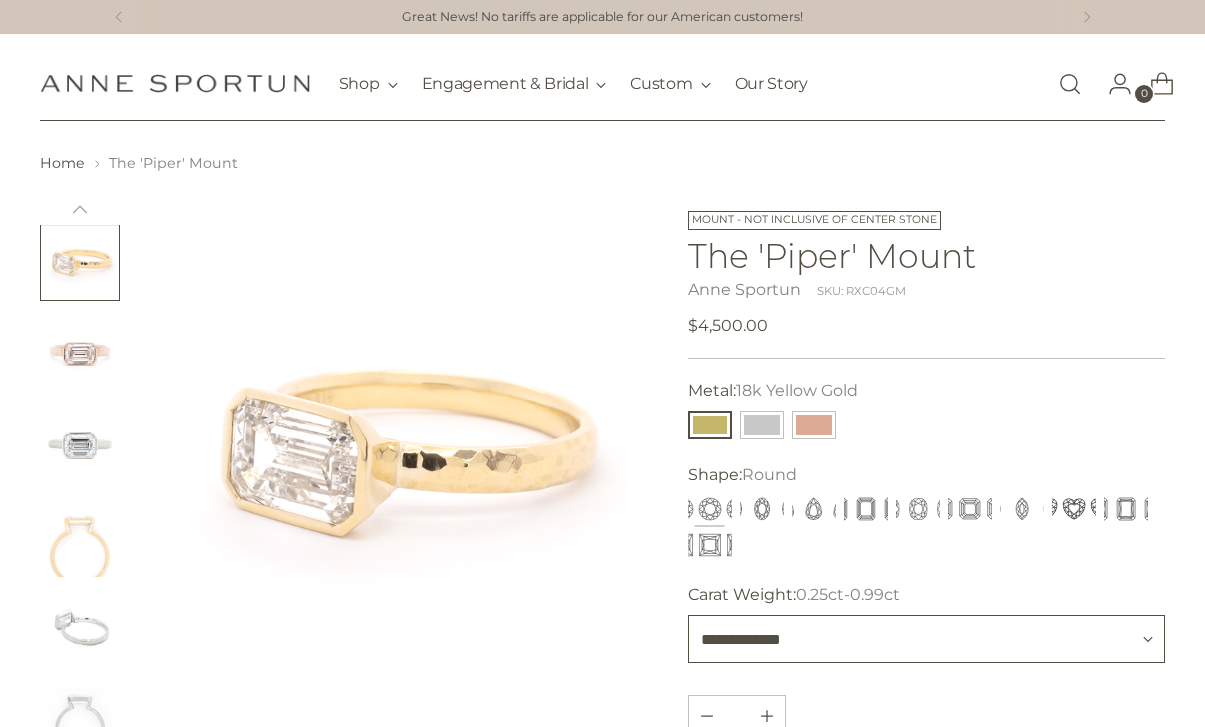 click on "**********" at bounding box center [927, 639] 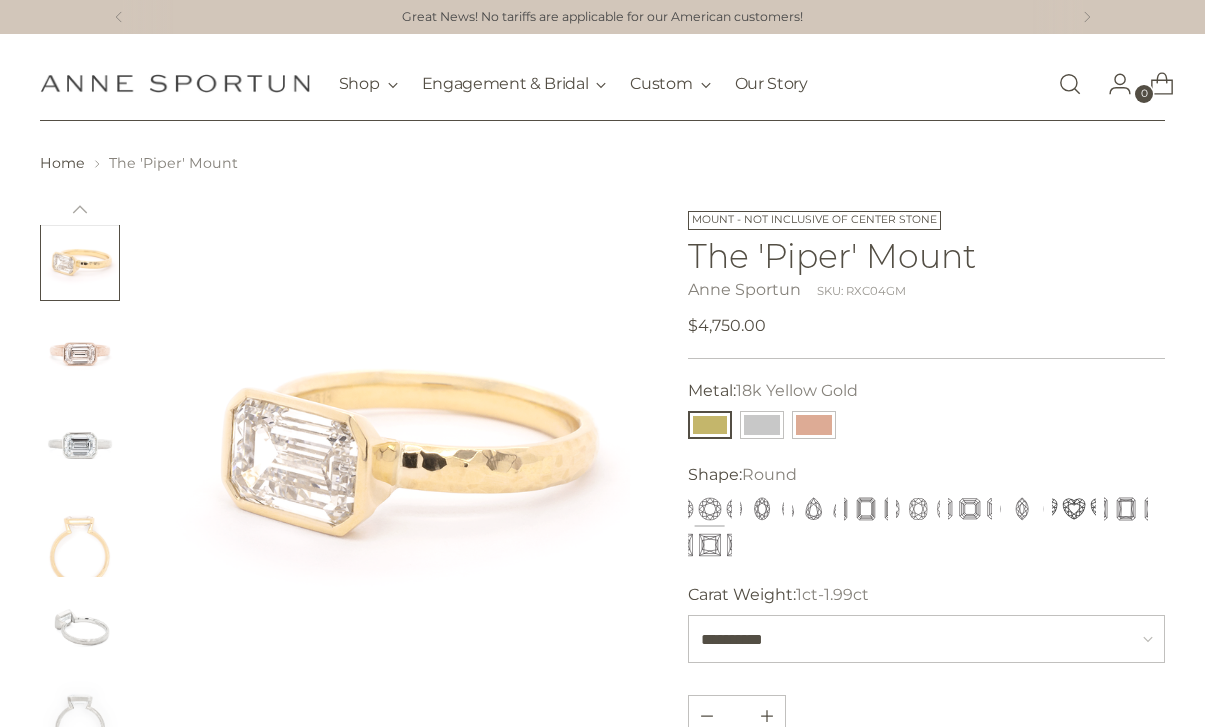 click on "**********" at bounding box center [927, 425] 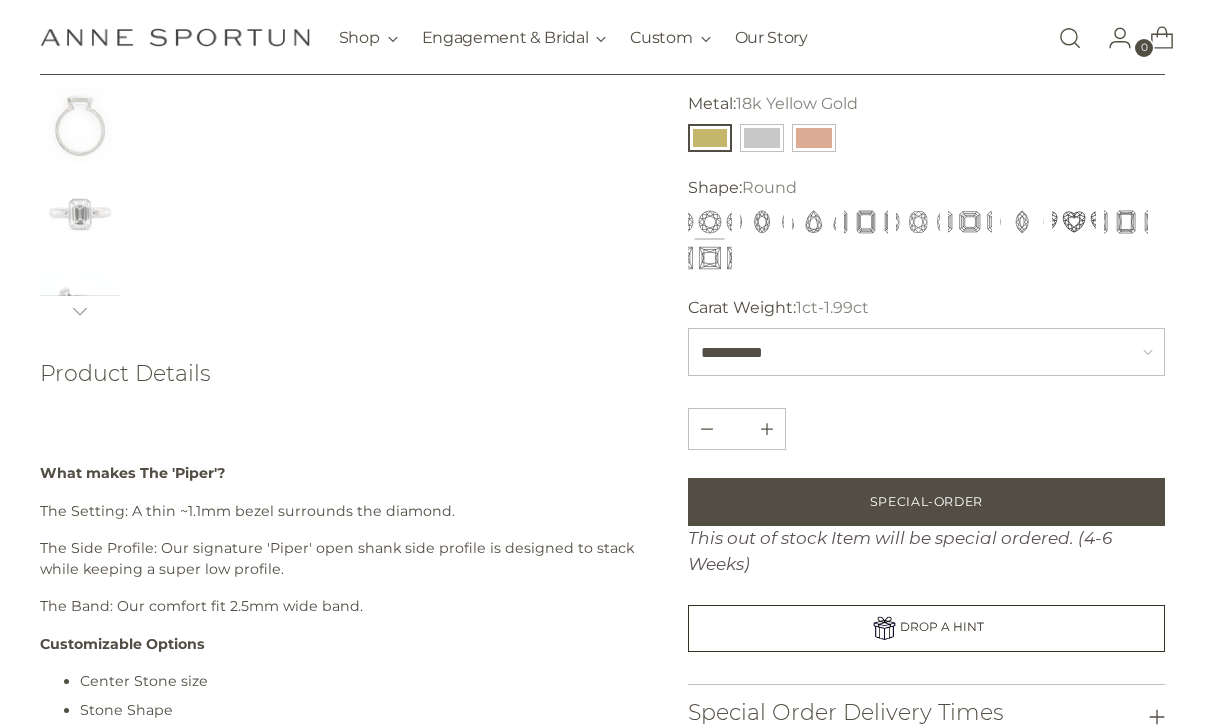 scroll, scrollTop: 264, scrollLeft: 0, axis: vertical 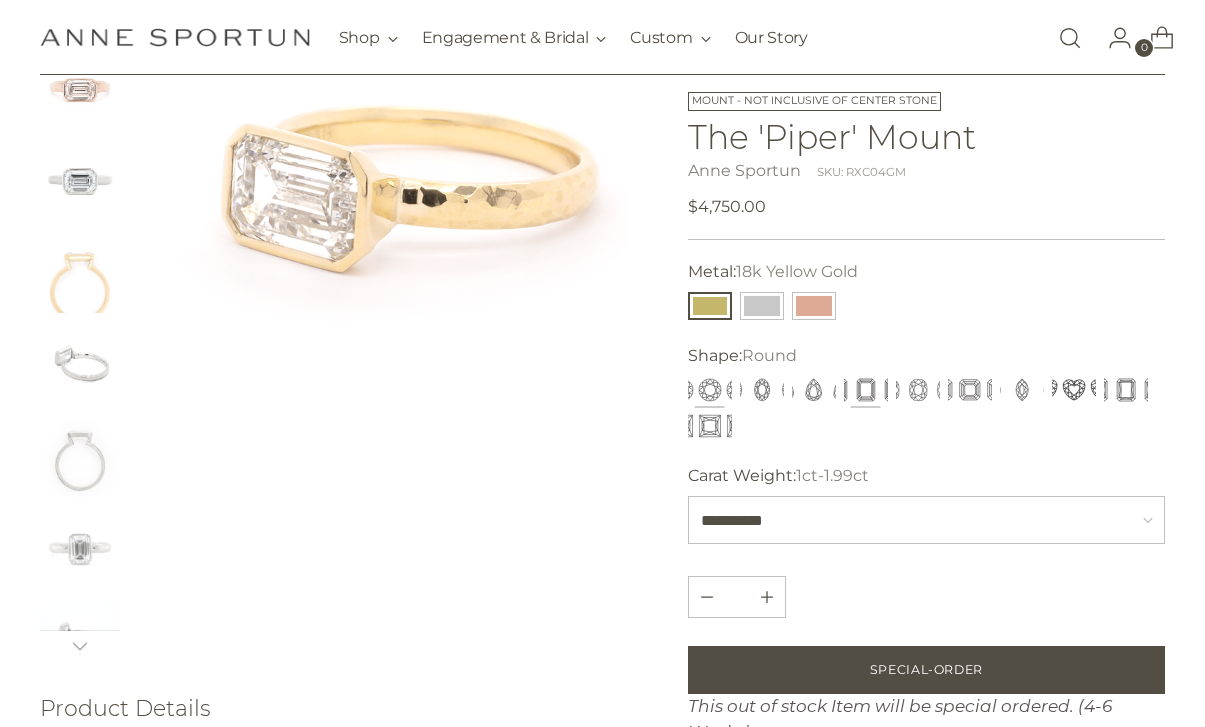 click at bounding box center (866, 391) 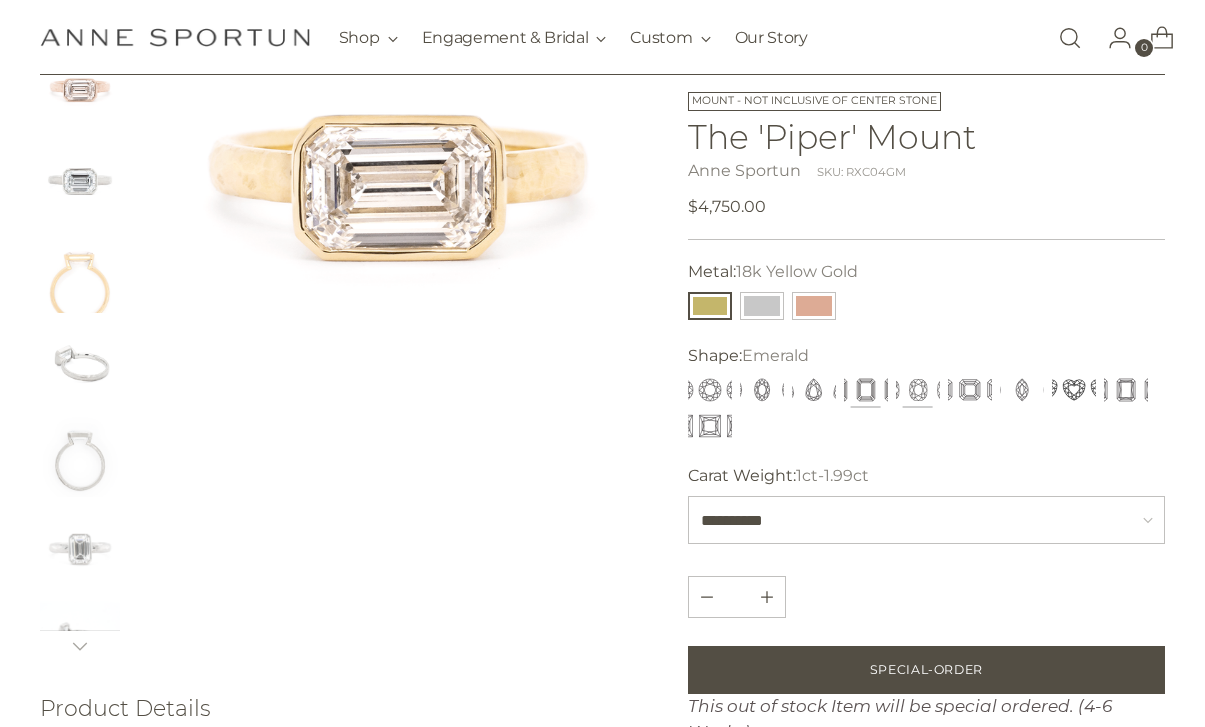 click at bounding box center (918, 391) 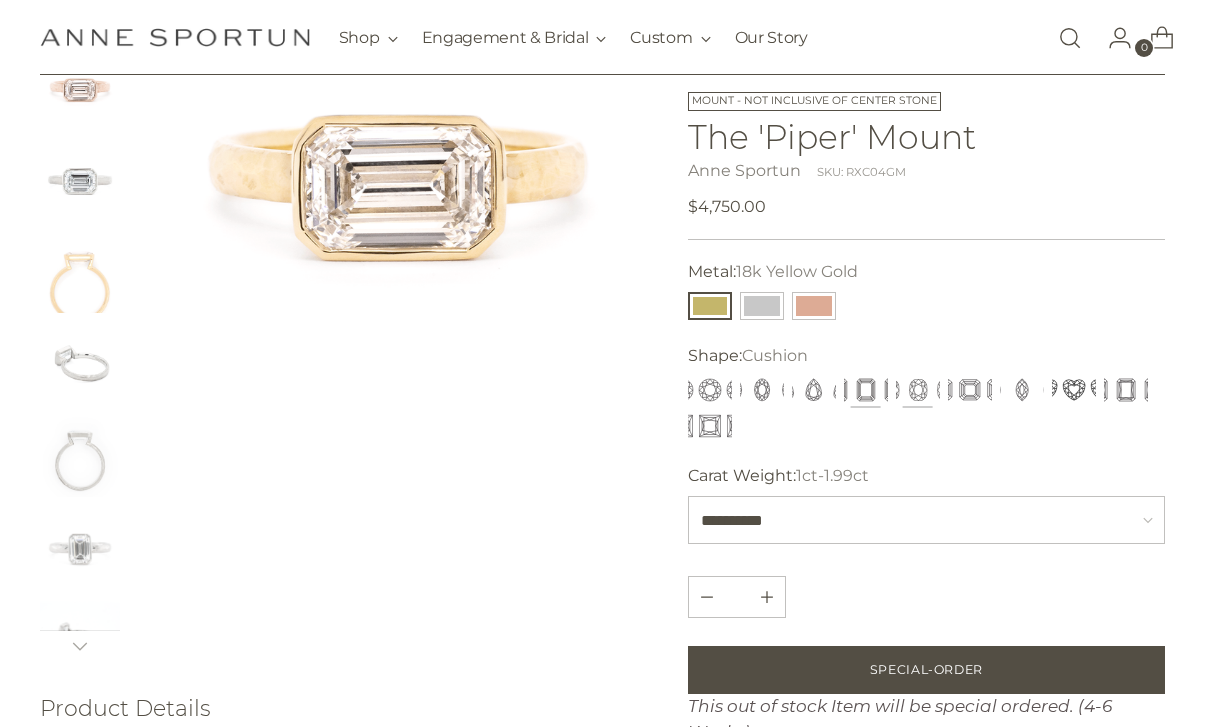 click at bounding box center (866, 391) 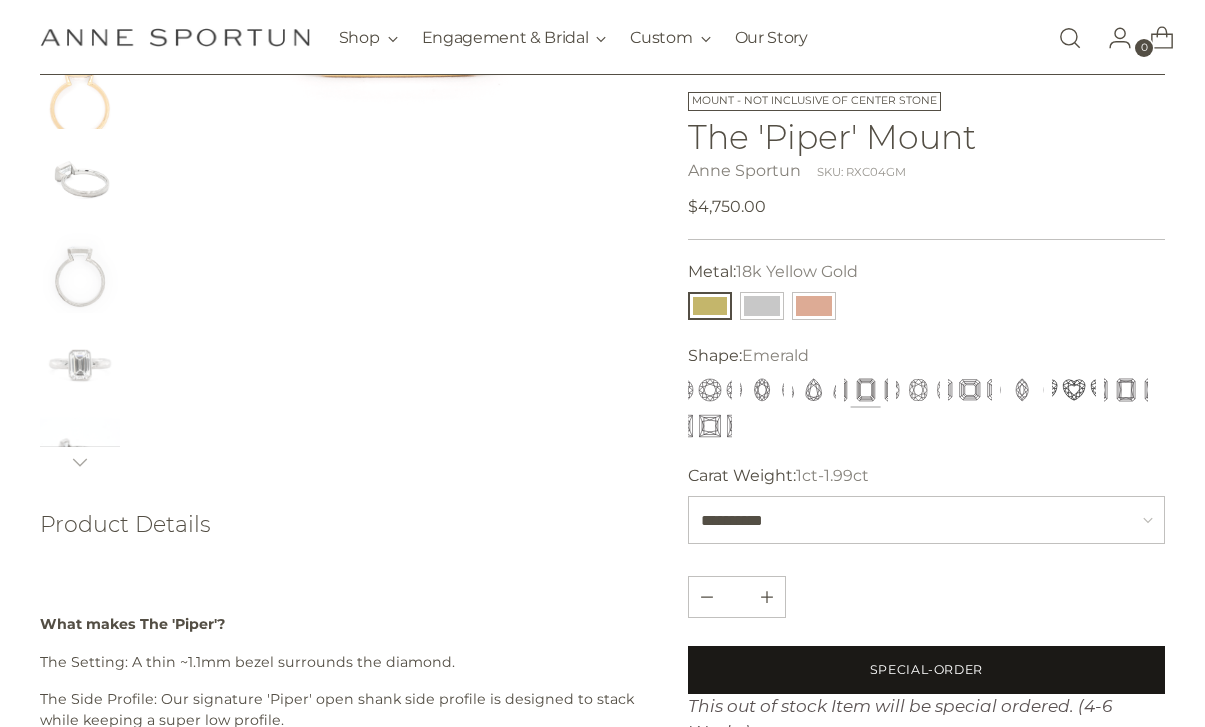 scroll, scrollTop: 0, scrollLeft: 0, axis: both 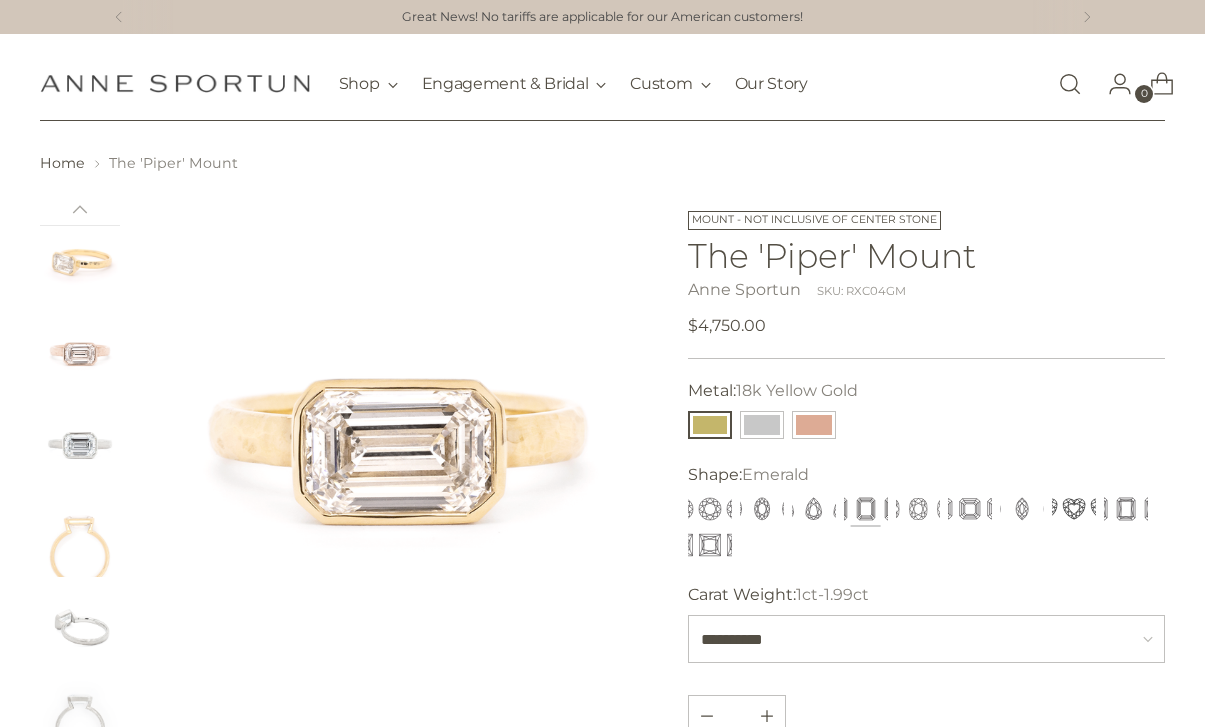 click at bounding box center (80, 537) 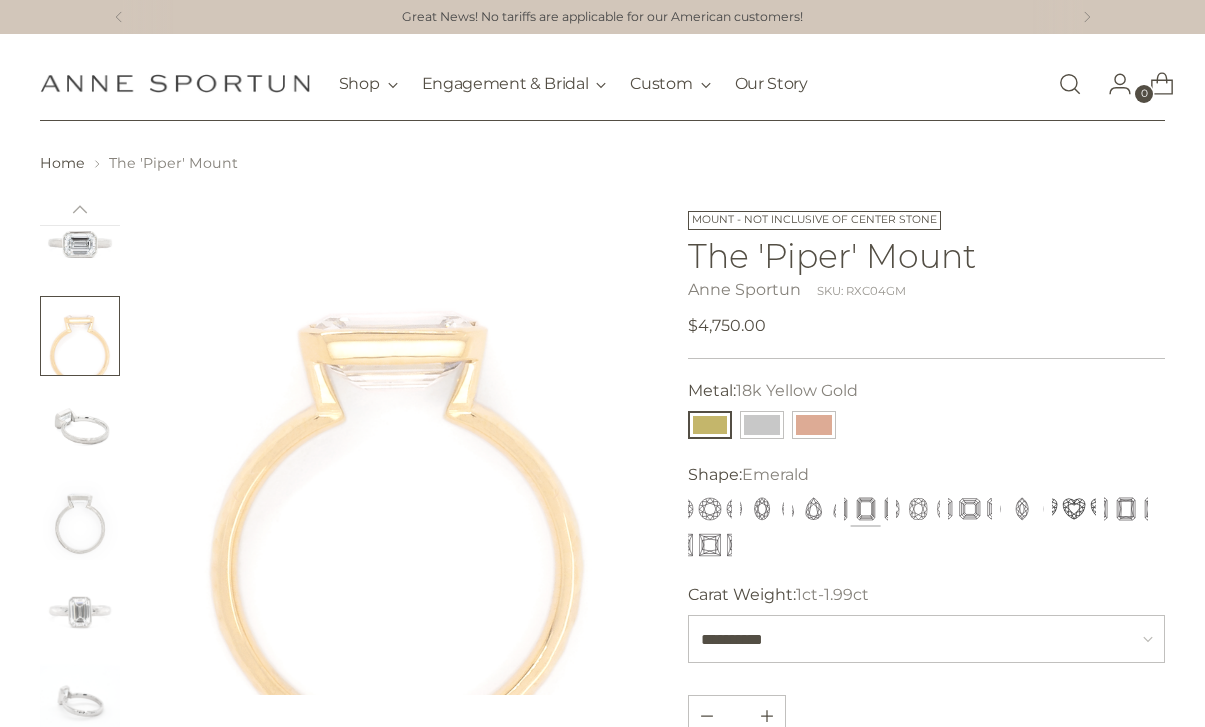 scroll, scrollTop: 270, scrollLeft: 0, axis: vertical 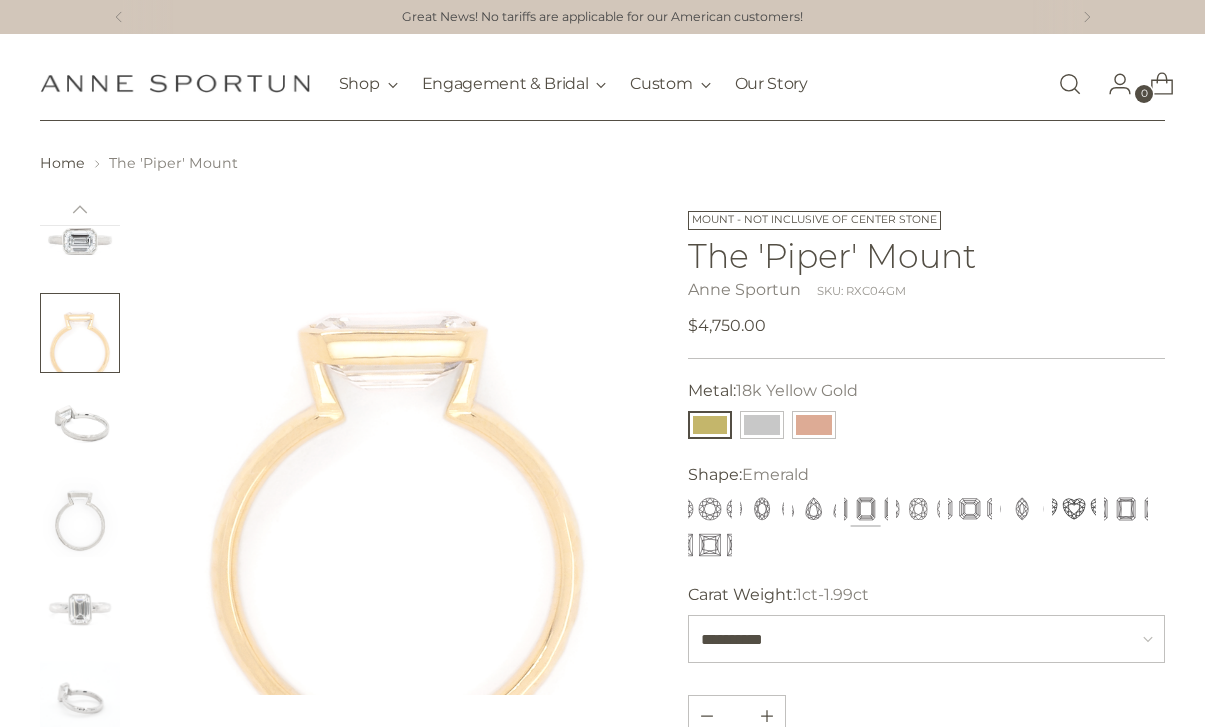 click at bounding box center (80, 609) 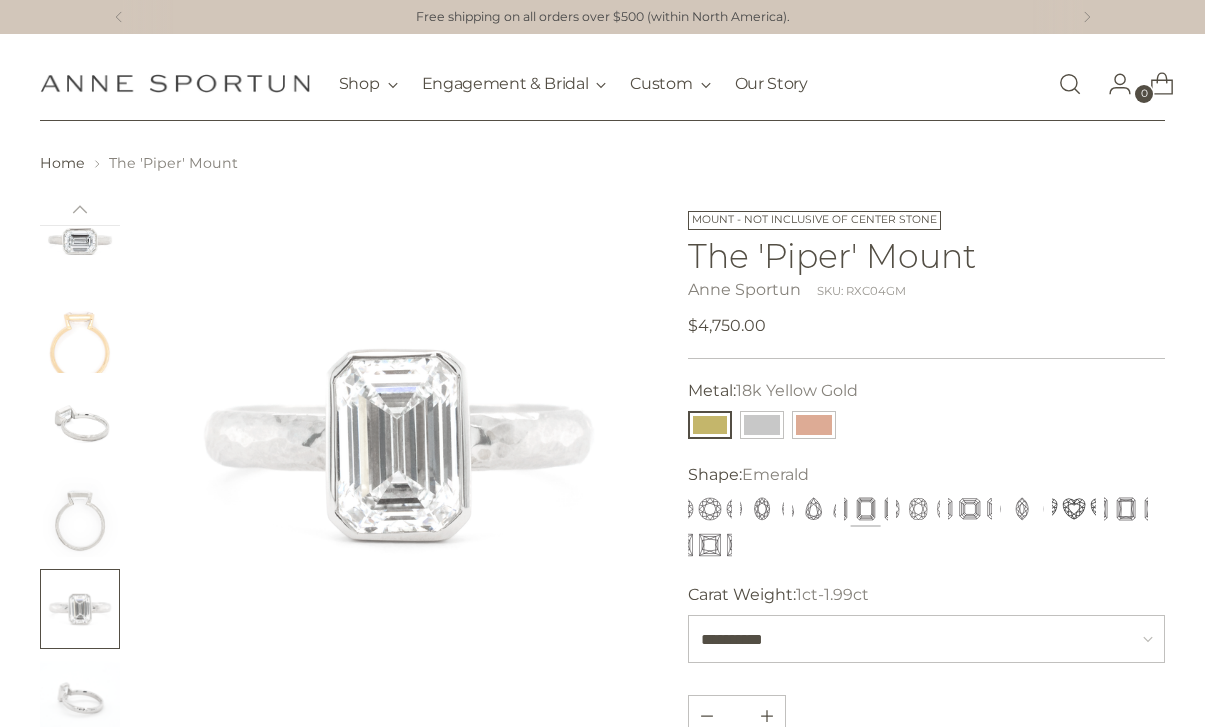 scroll, scrollTop: 151, scrollLeft: 0, axis: vertical 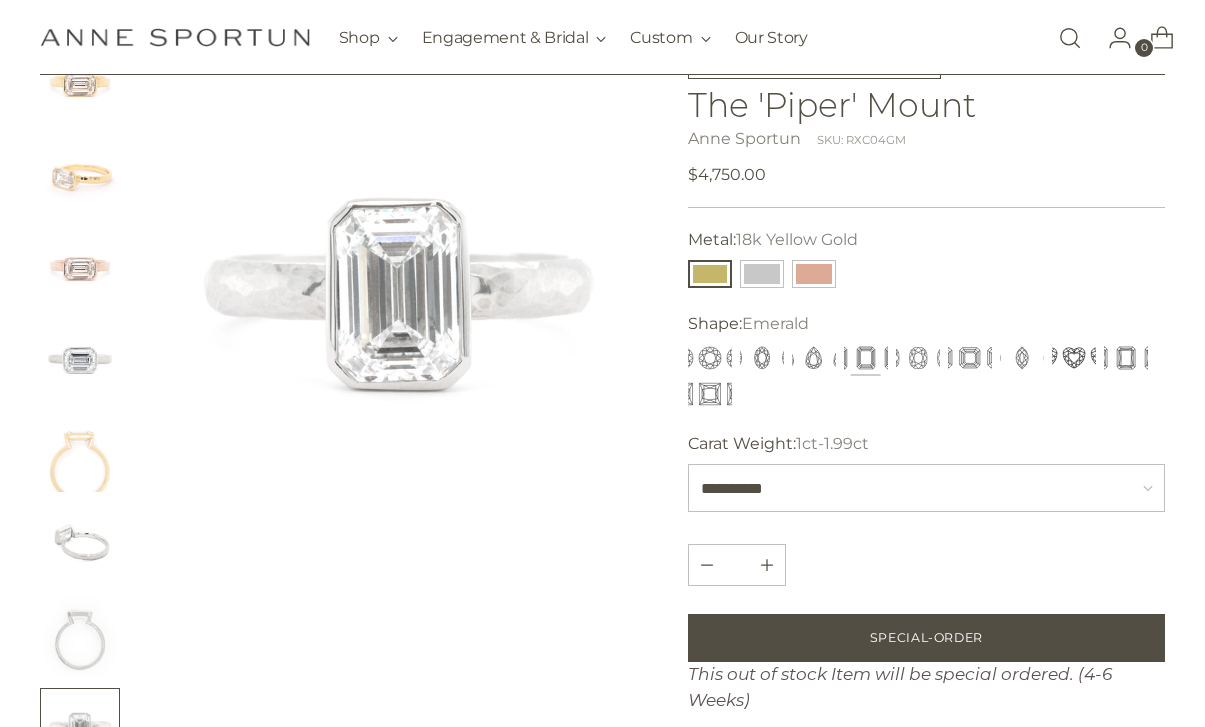 click at bounding box center (80, 84) 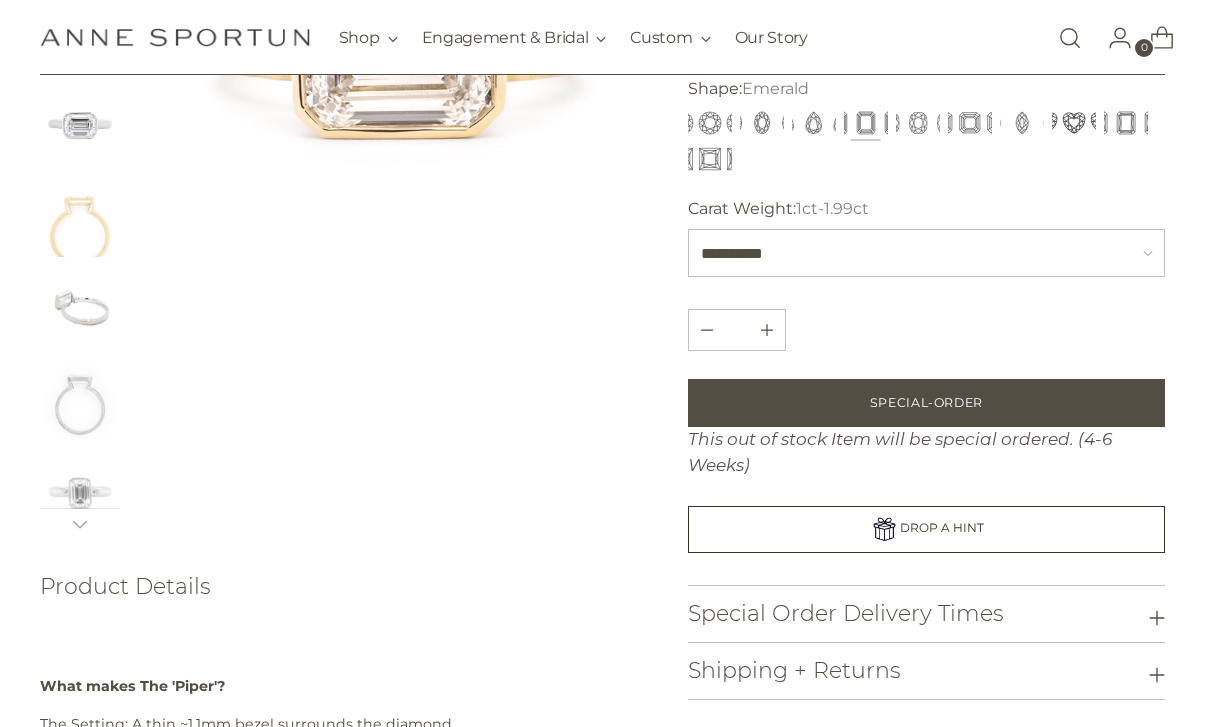scroll, scrollTop: 438, scrollLeft: 0, axis: vertical 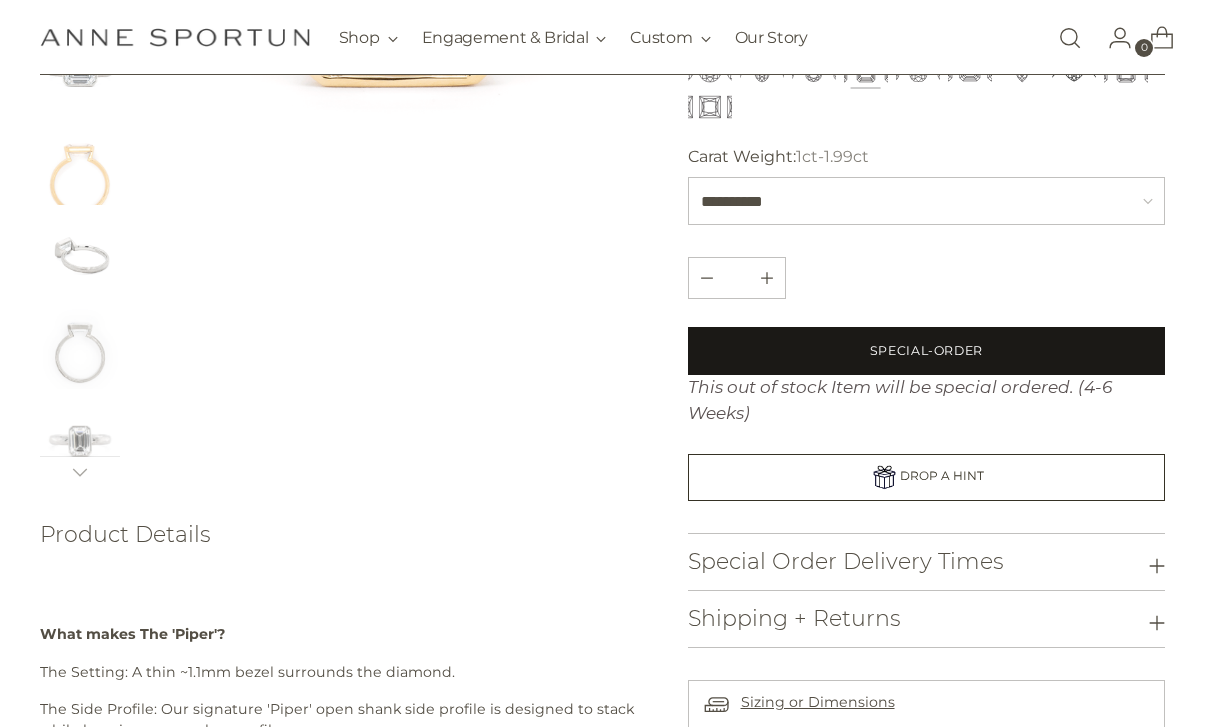 click on "Special-Order" at bounding box center [927, 351] 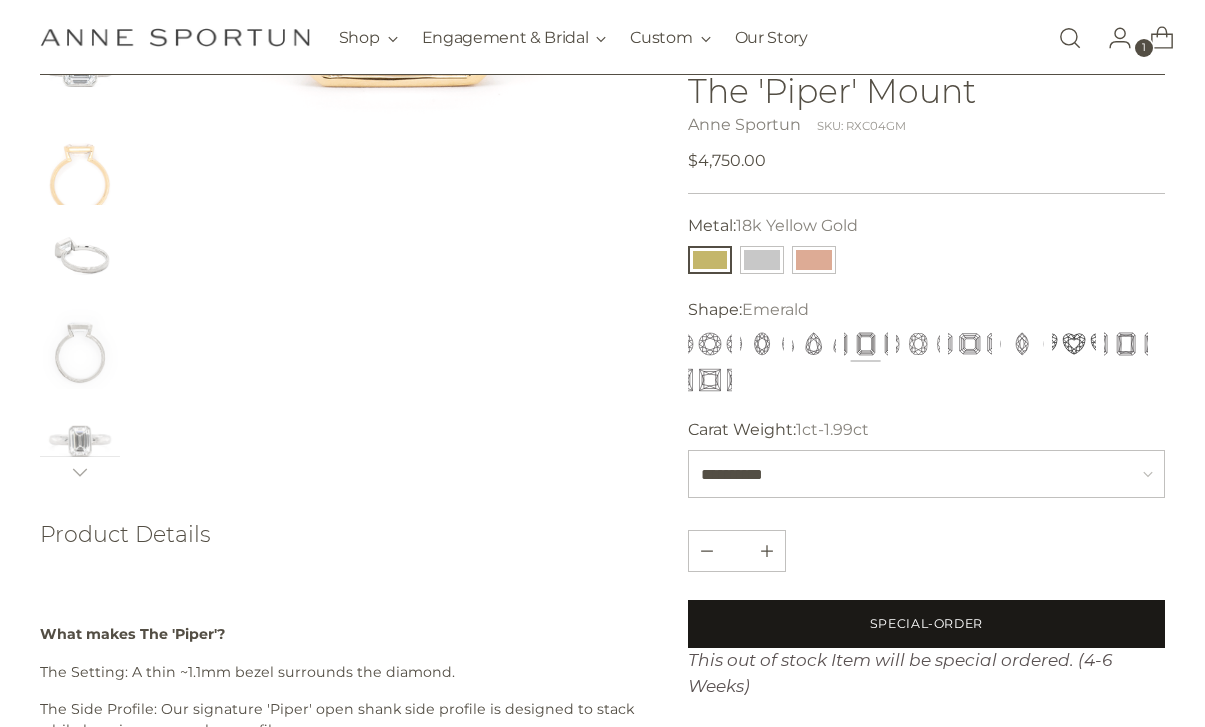 scroll, scrollTop: 0, scrollLeft: 0, axis: both 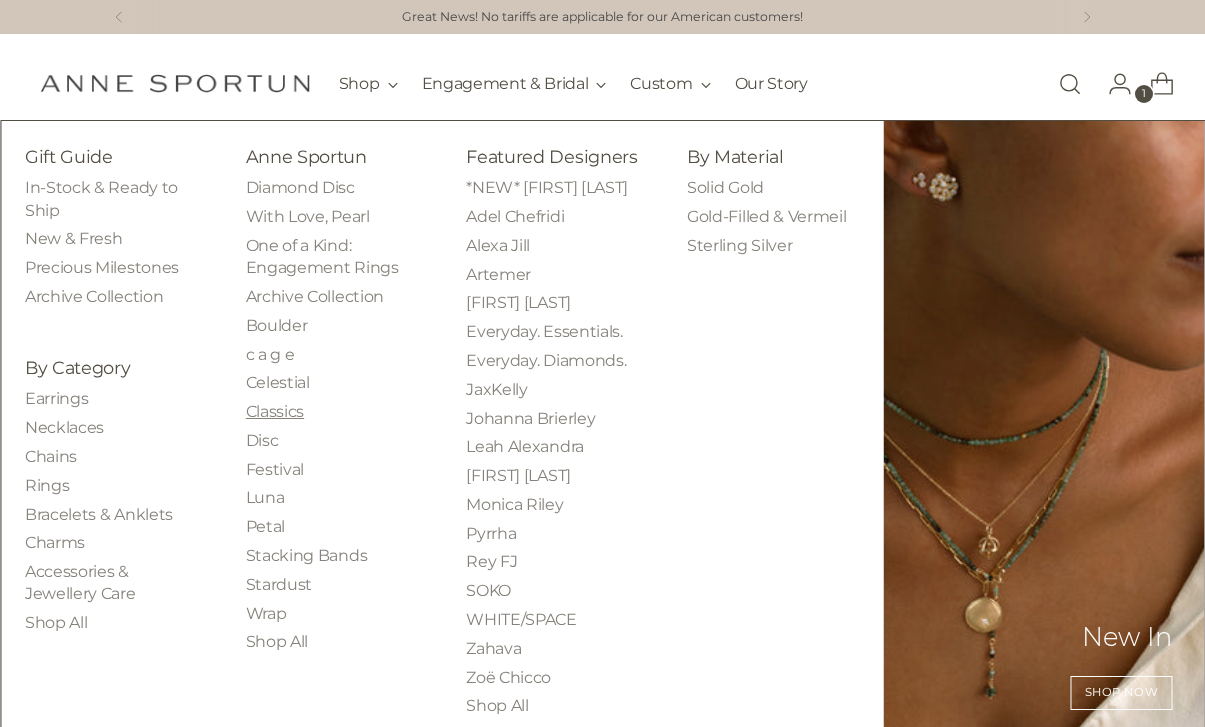 click on "Classics" at bounding box center [275, 411] 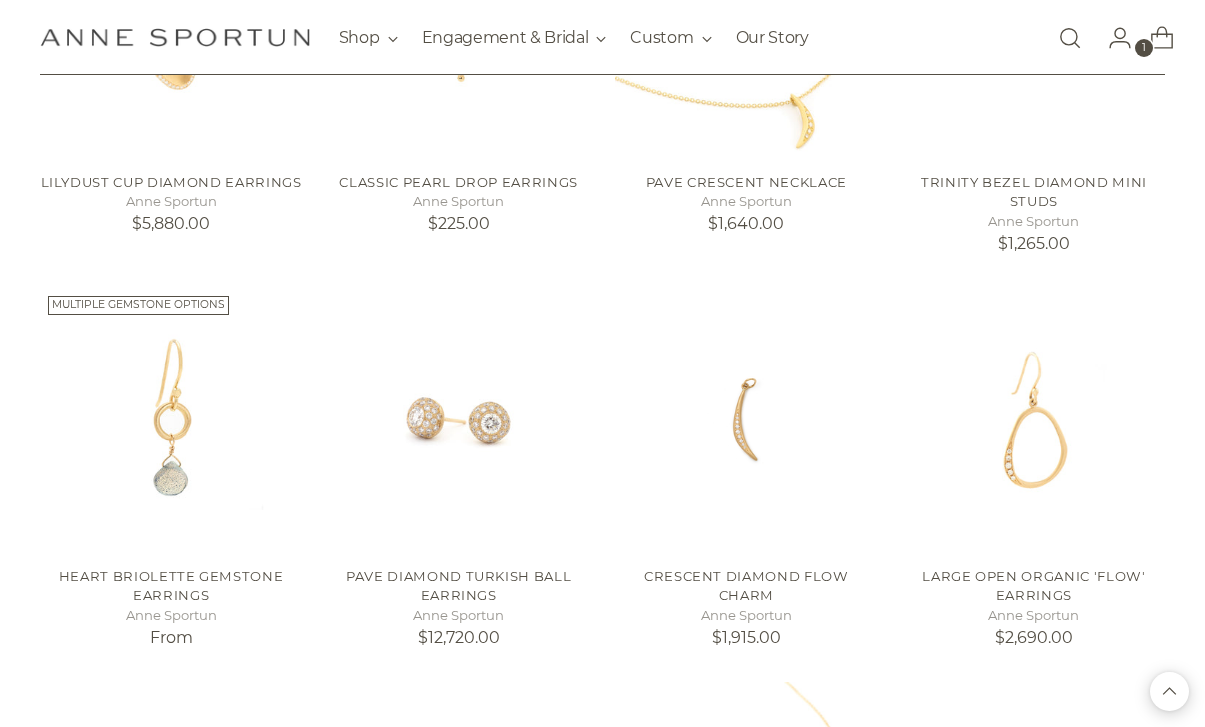 scroll, scrollTop: 0, scrollLeft: 0, axis: both 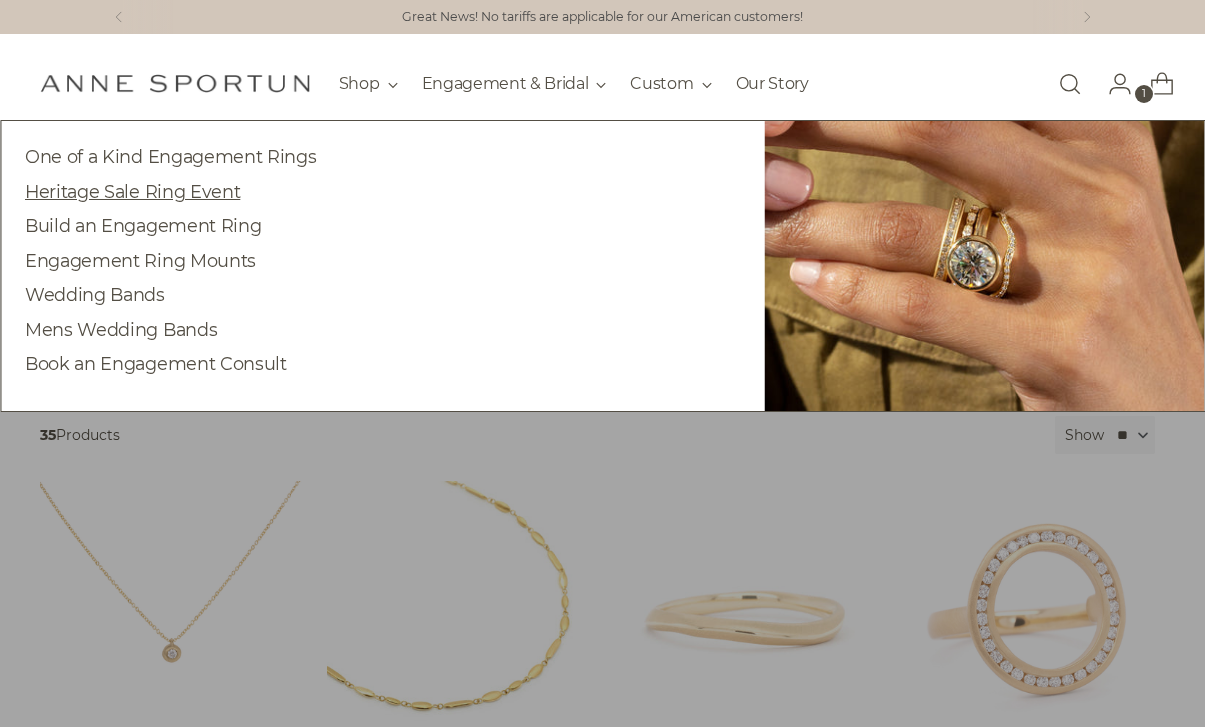 click on "Heritage Sale Ring Event" at bounding box center [132, 191] 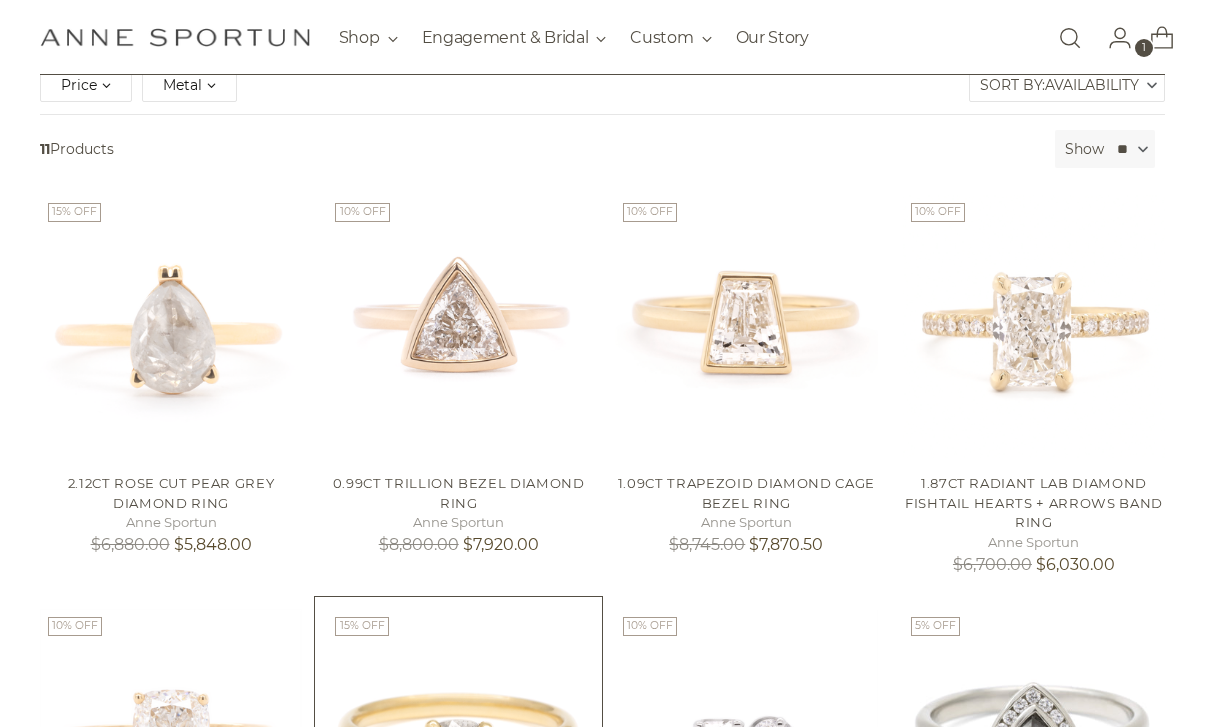 scroll, scrollTop: 0, scrollLeft: 0, axis: both 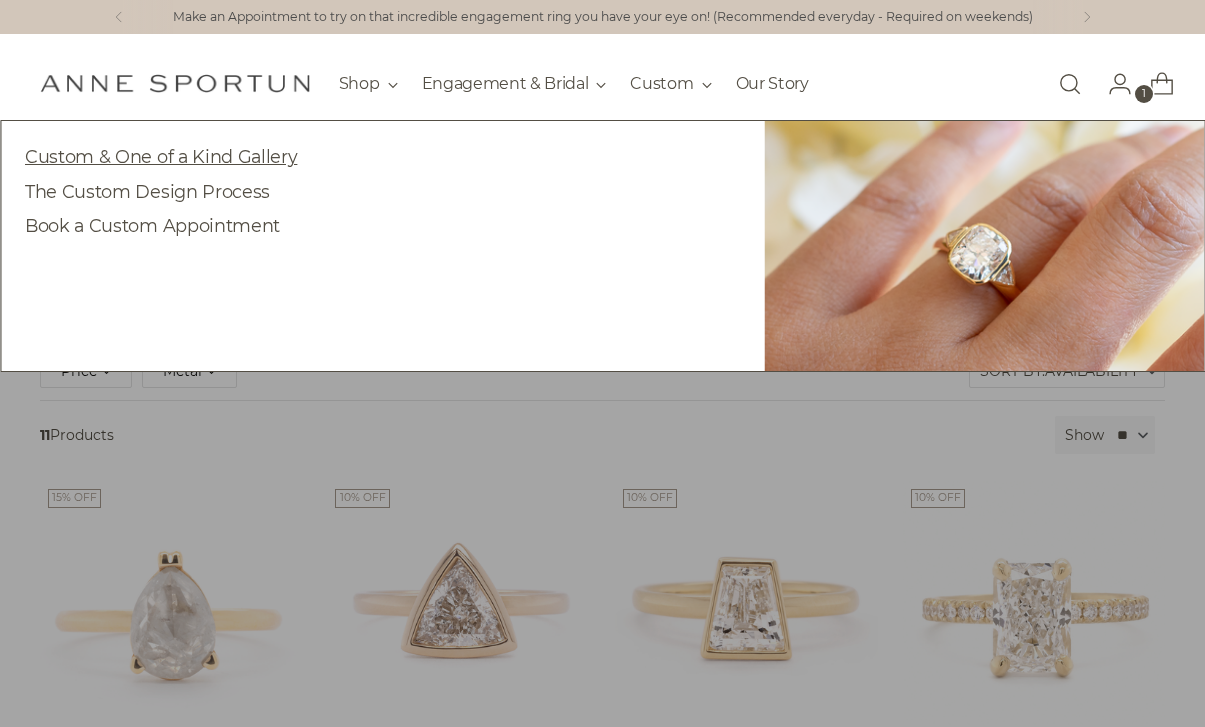 click on "Custom & One of a Kind Gallery" at bounding box center (161, 156) 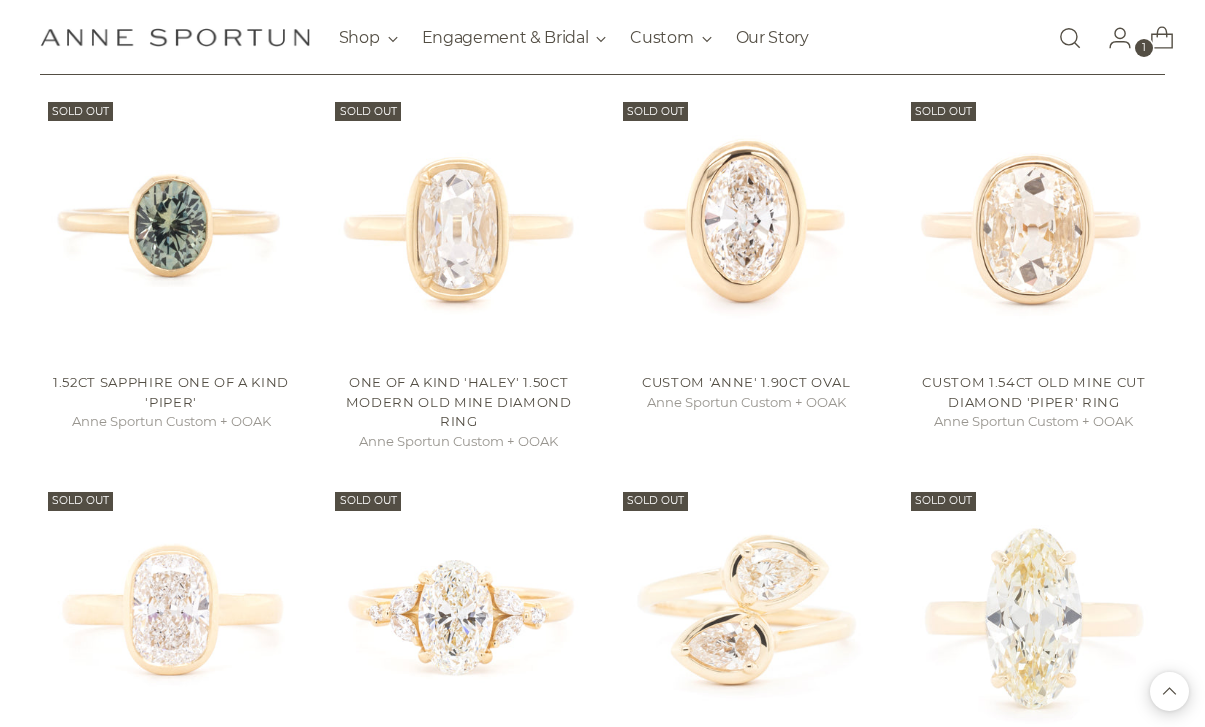 scroll, scrollTop: 1347, scrollLeft: 0, axis: vertical 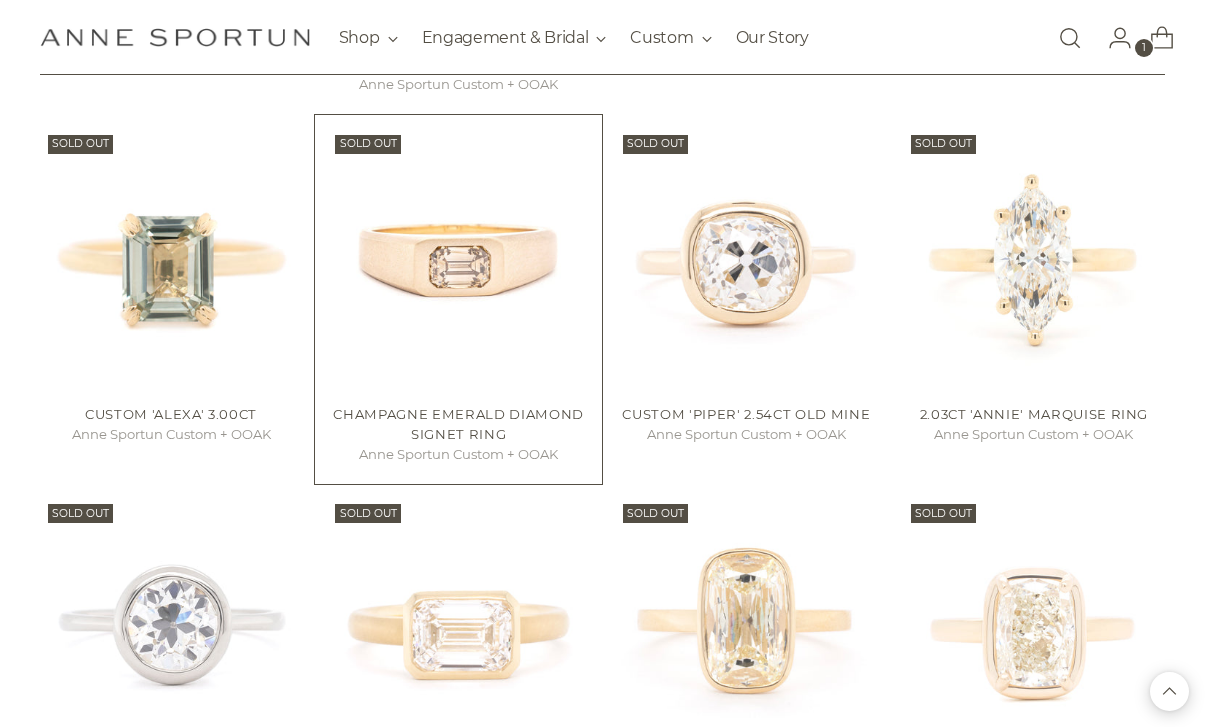 click at bounding box center [0, 0] 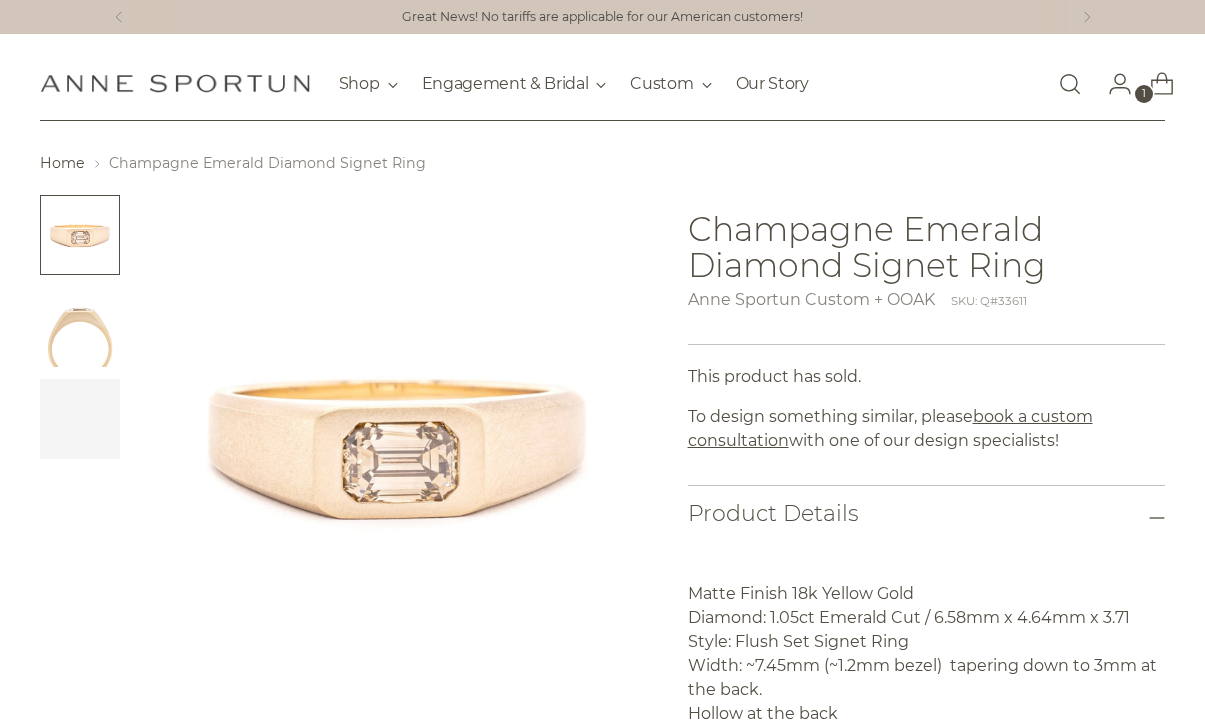 scroll, scrollTop: 0, scrollLeft: 0, axis: both 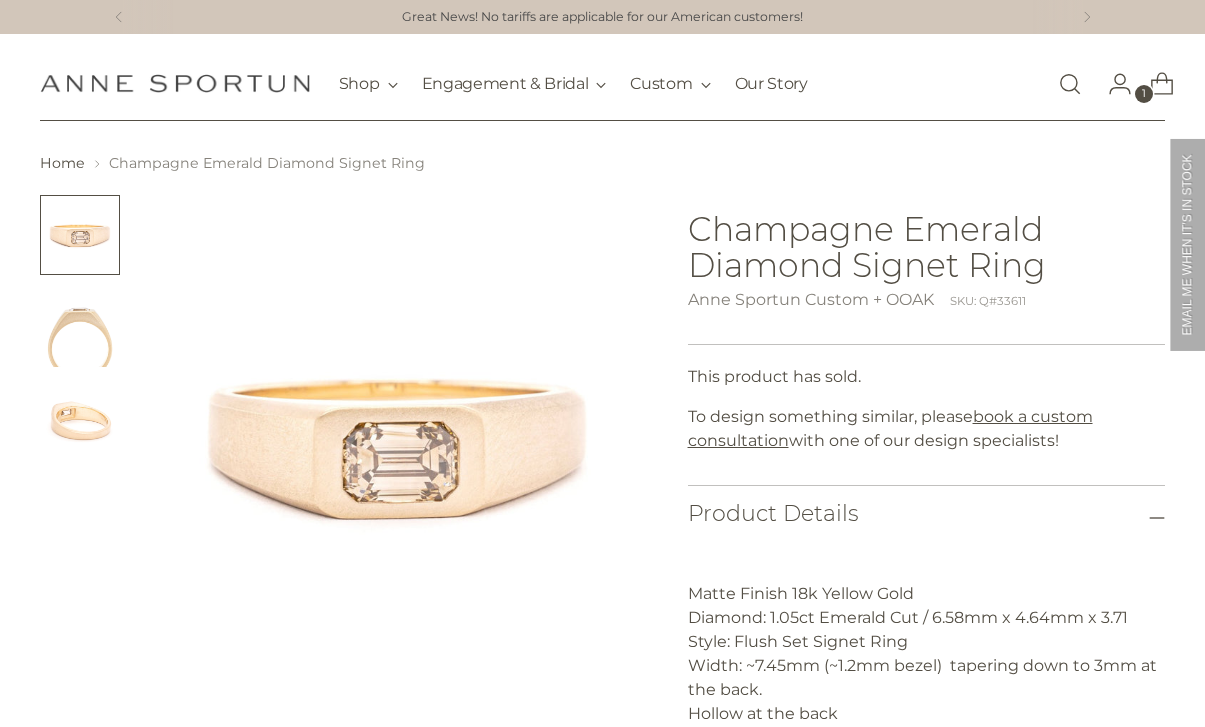 click at bounding box center [80, 327] 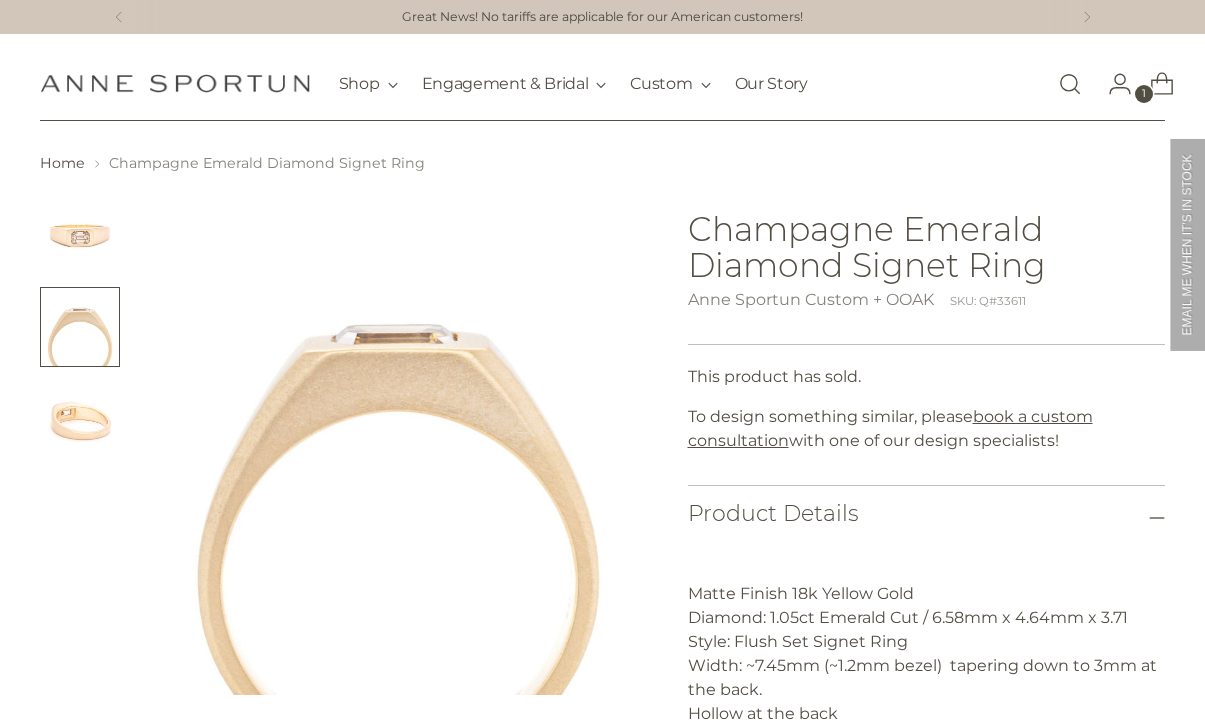click at bounding box center (80, 419) 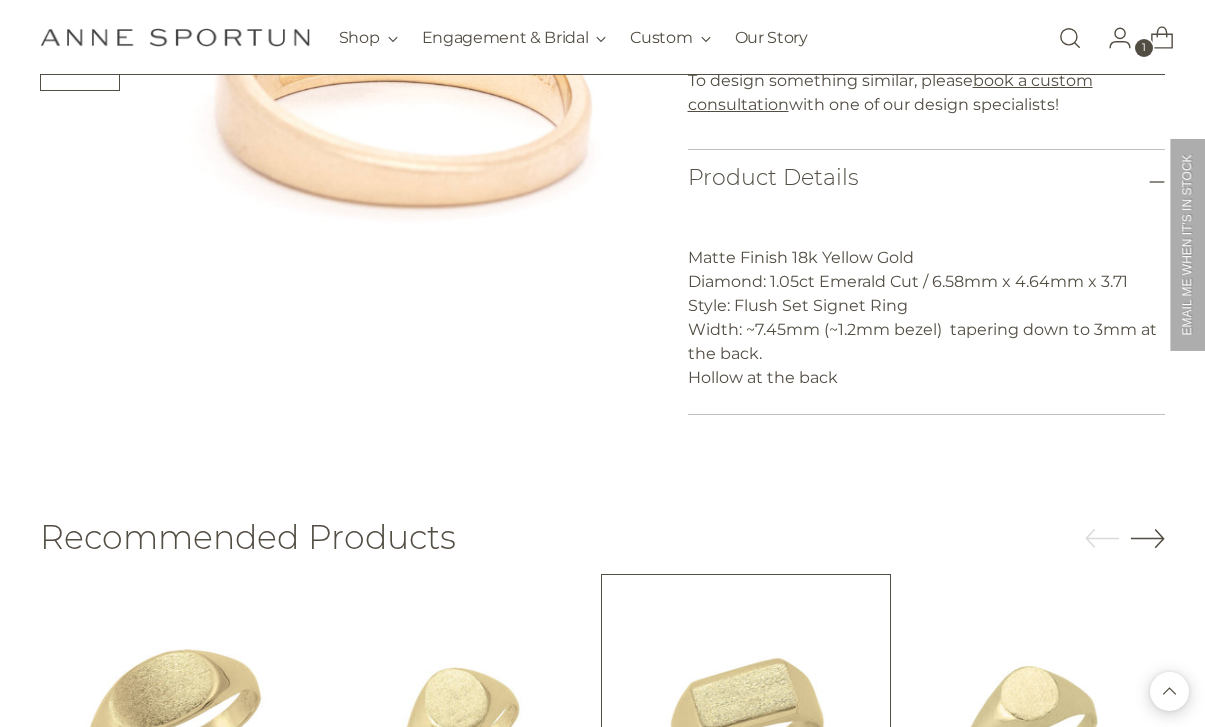 scroll, scrollTop: 0, scrollLeft: 0, axis: both 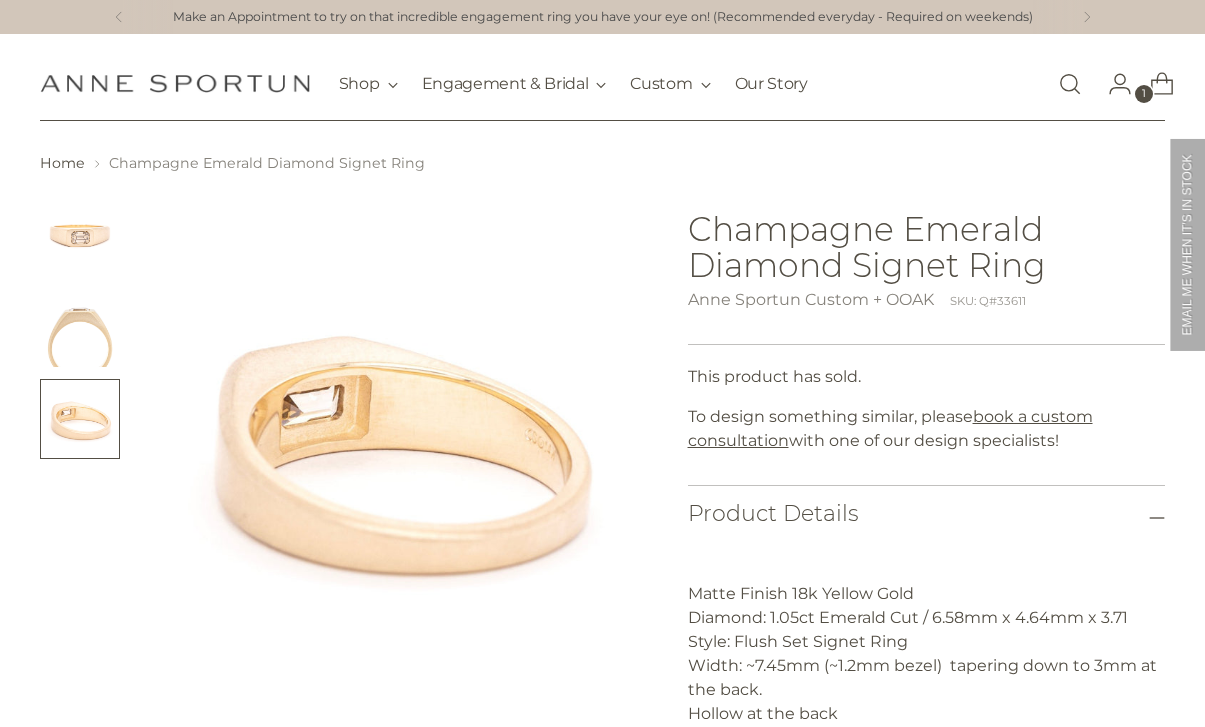 click at bounding box center (80, 235) 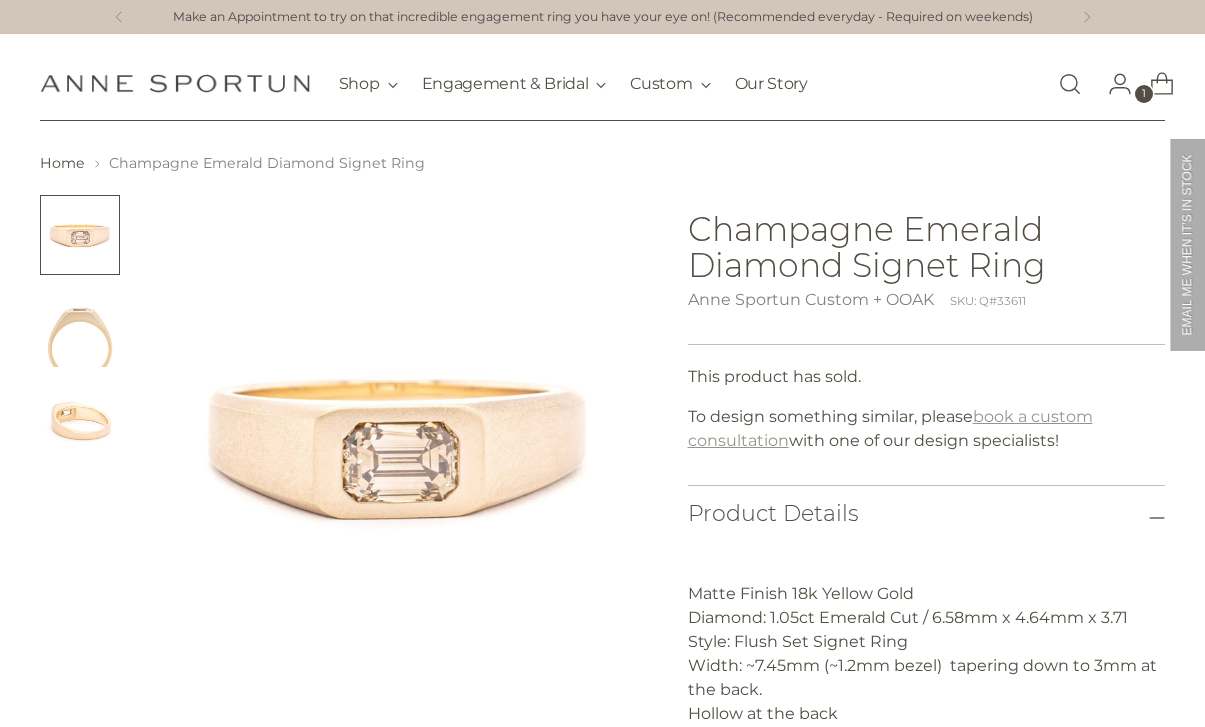 click on "book a custom consultation" at bounding box center [890, 428] 